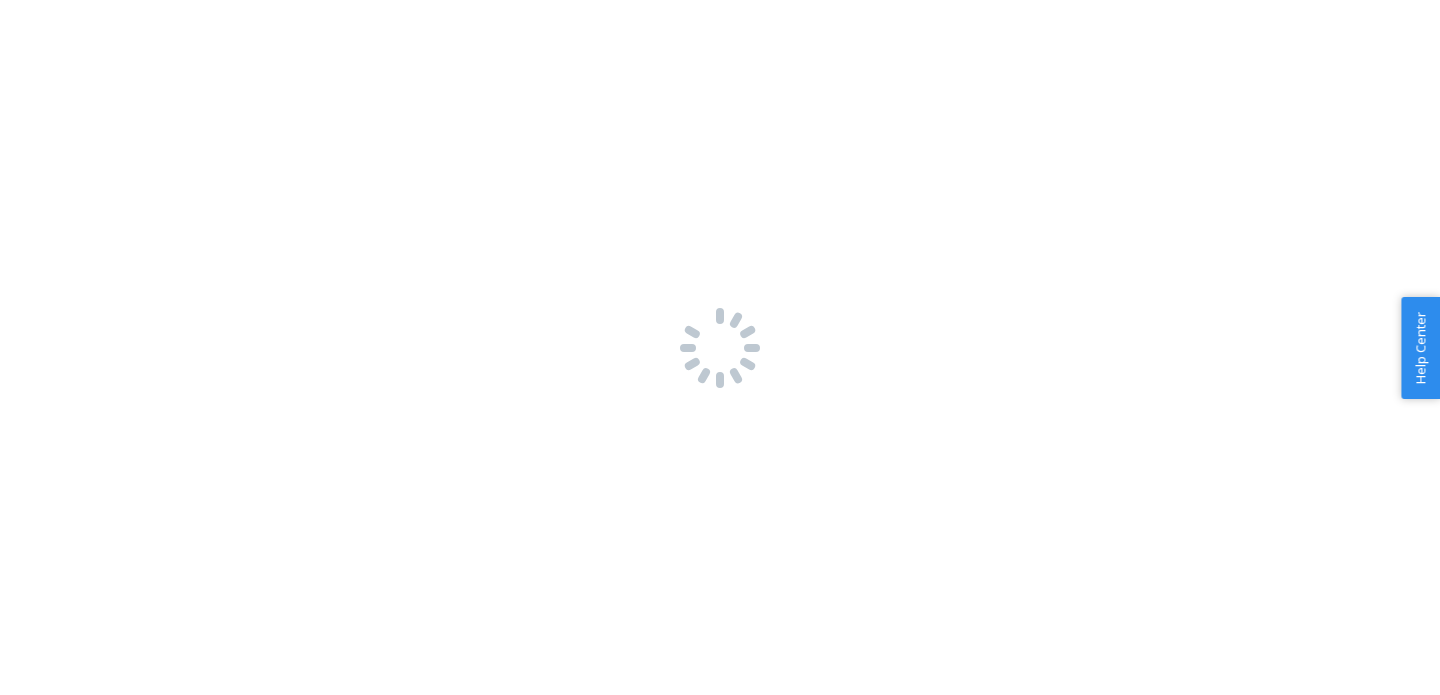 scroll, scrollTop: 0, scrollLeft: 0, axis: both 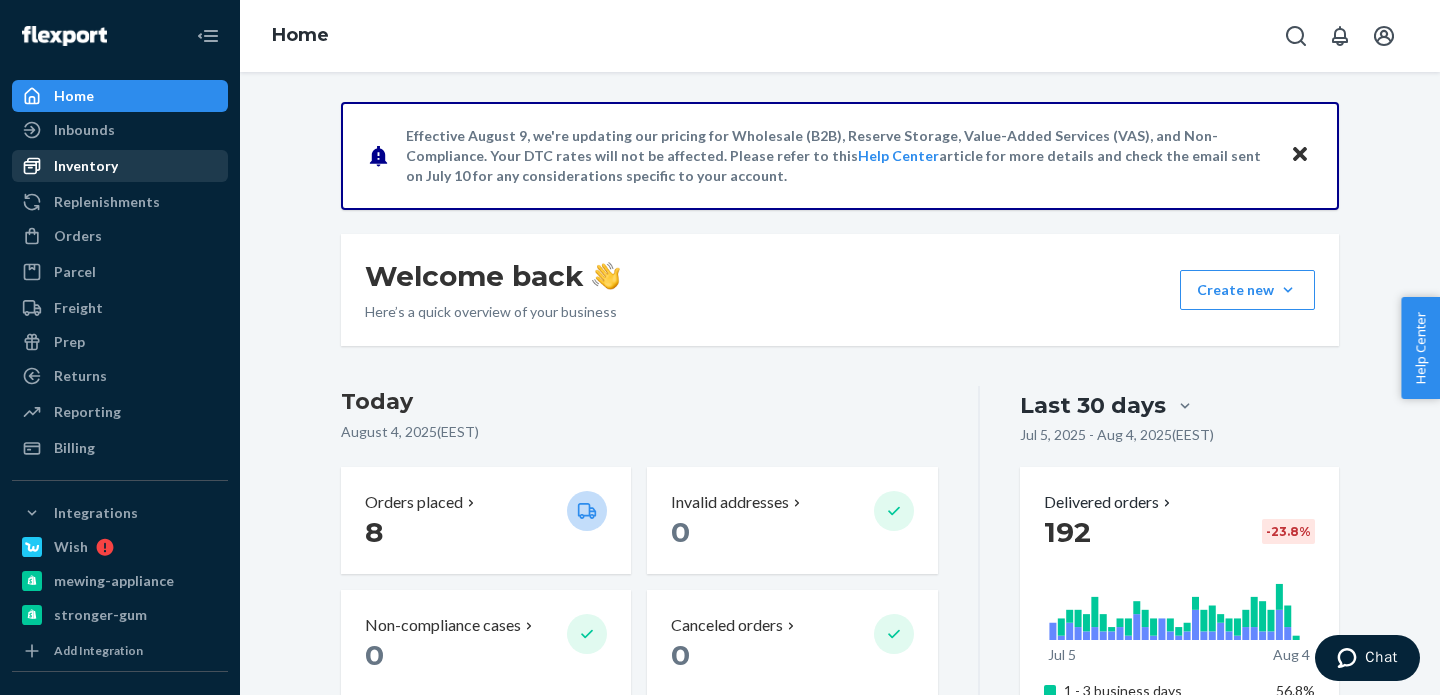 click on "Inventory" at bounding box center (120, 166) 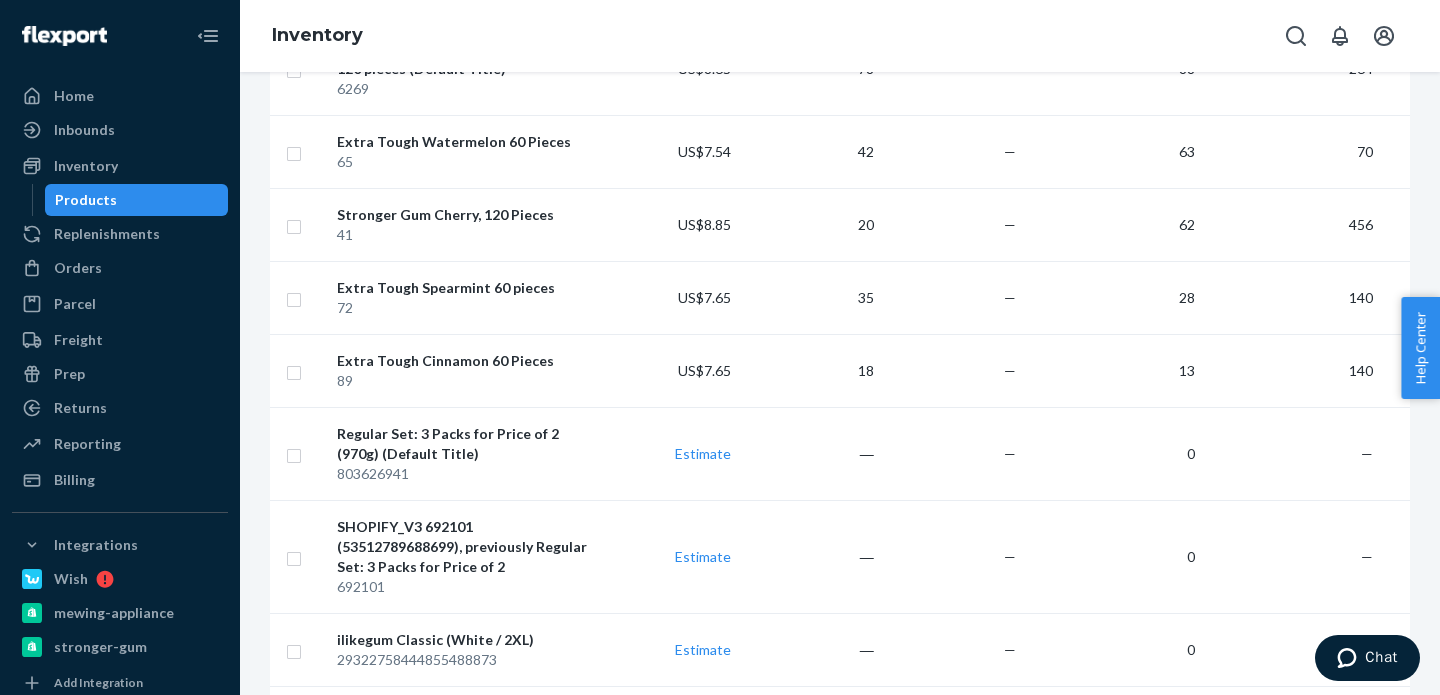 scroll, scrollTop: 0, scrollLeft: 0, axis: both 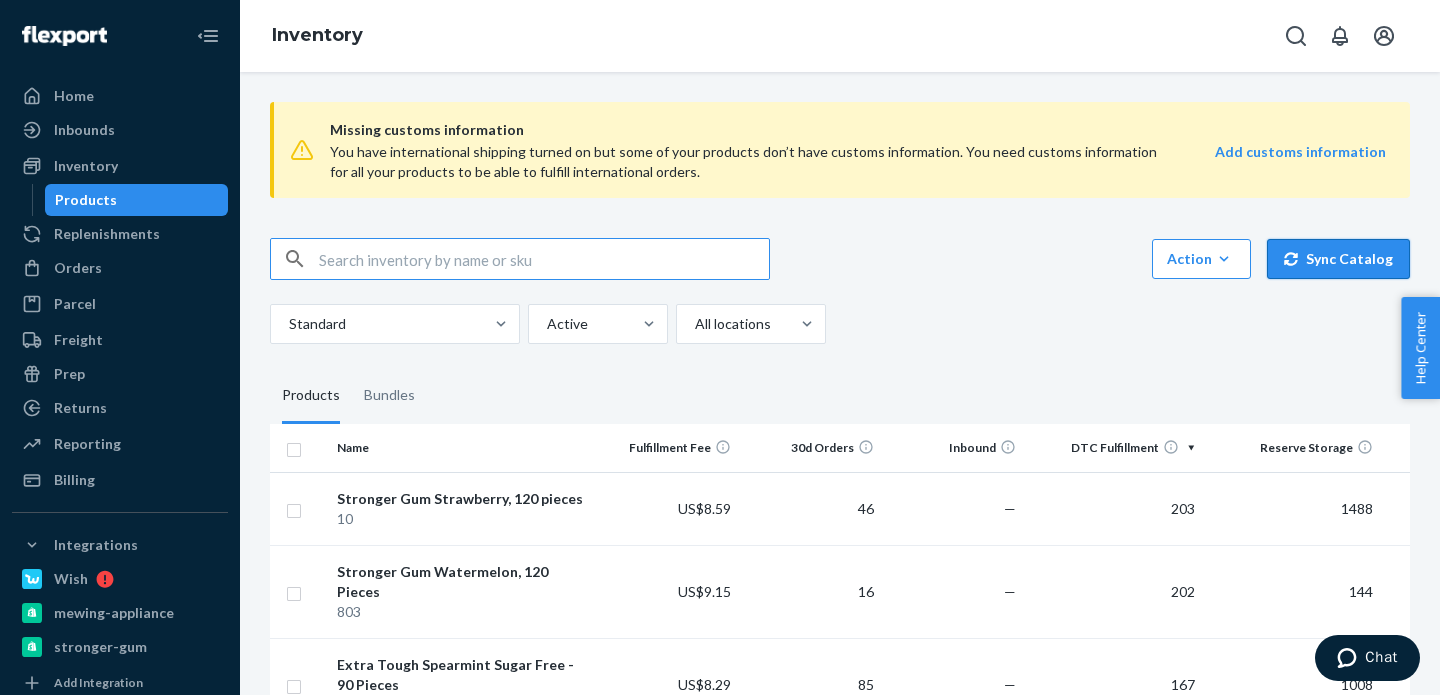 click on "Sync Catalog" at bounding box center (1338, 259) 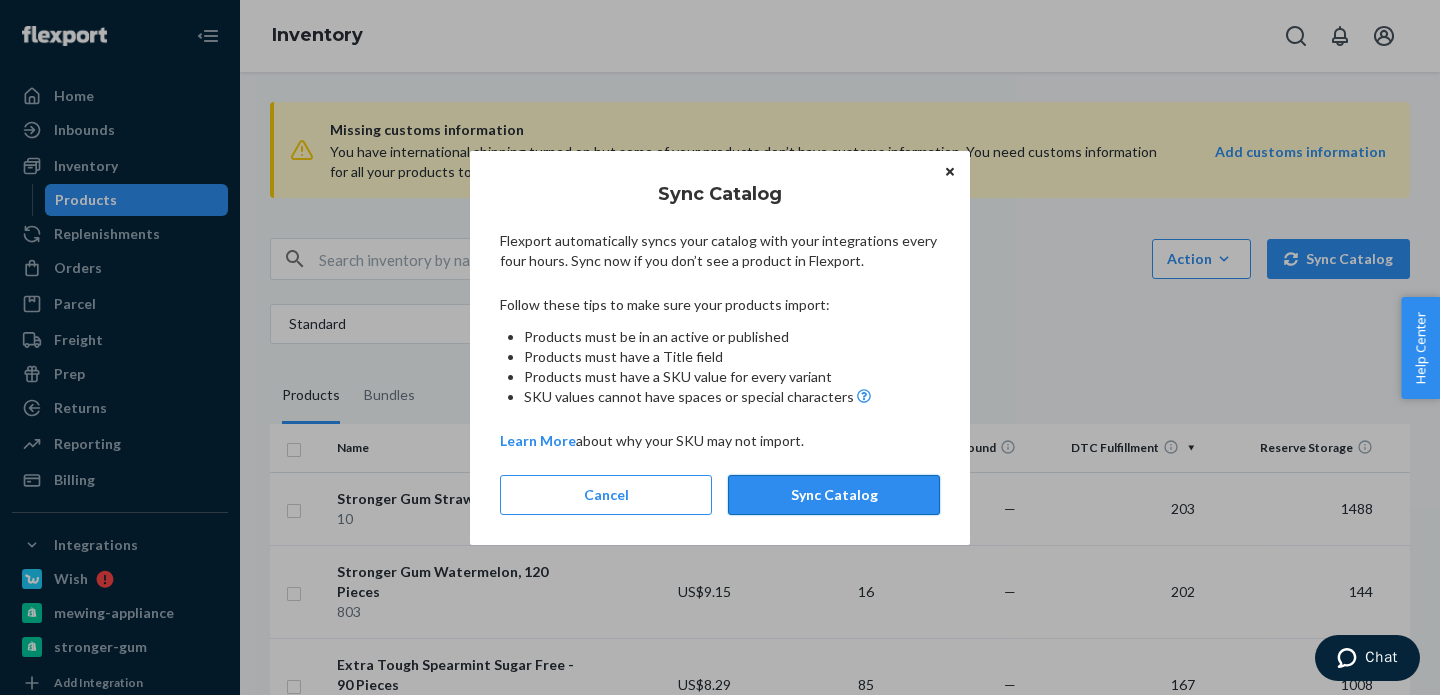 click on "Sync Catalog" at bounding box center [834, 495] 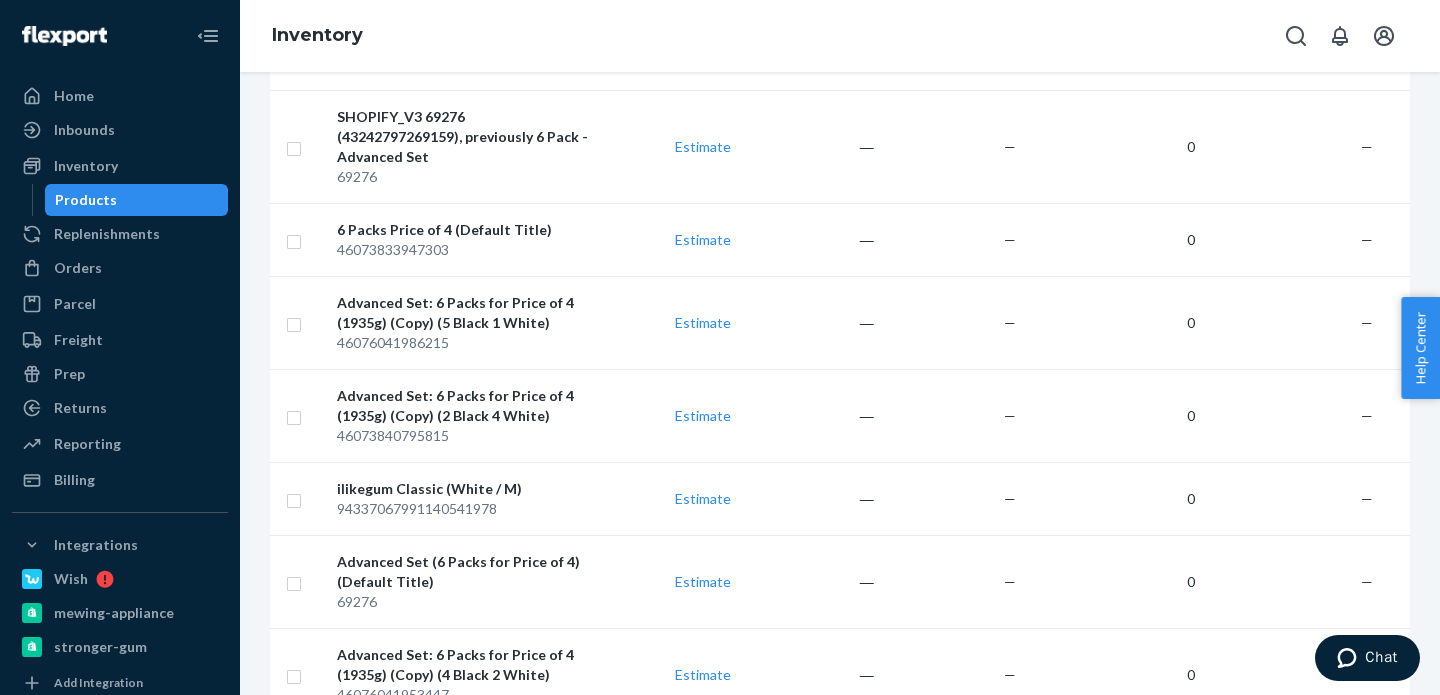 scroll, scrollTop: 1990, scrollLeft: 0, axis: vertical 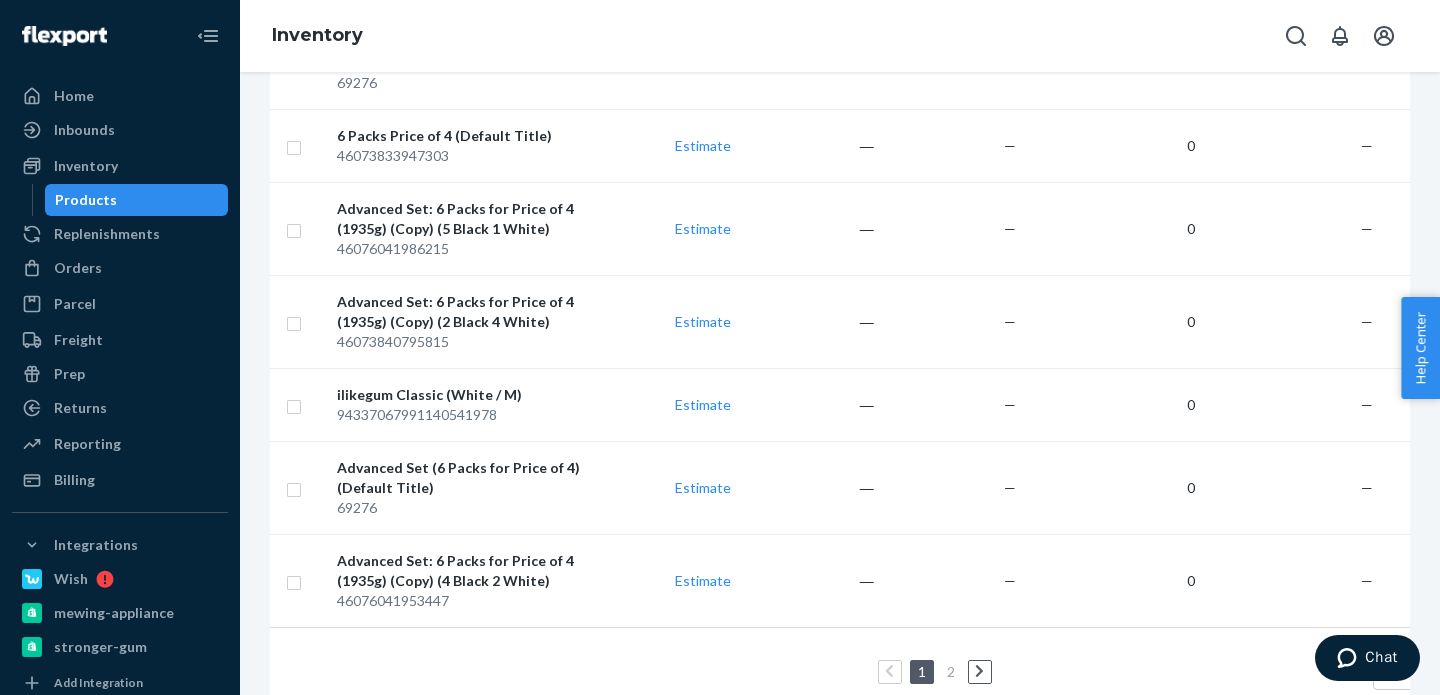 click 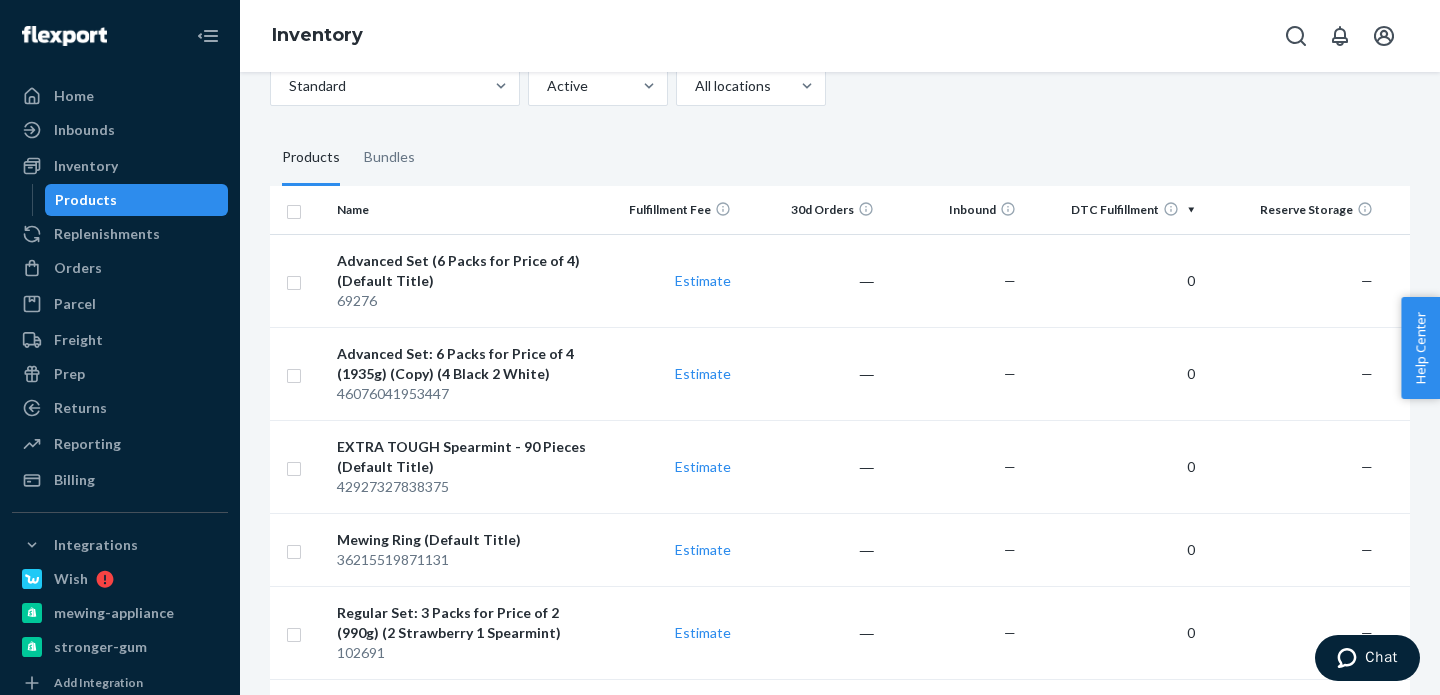 scroll, scrollTop: 888, scrollLeft: 0, axis: vertical 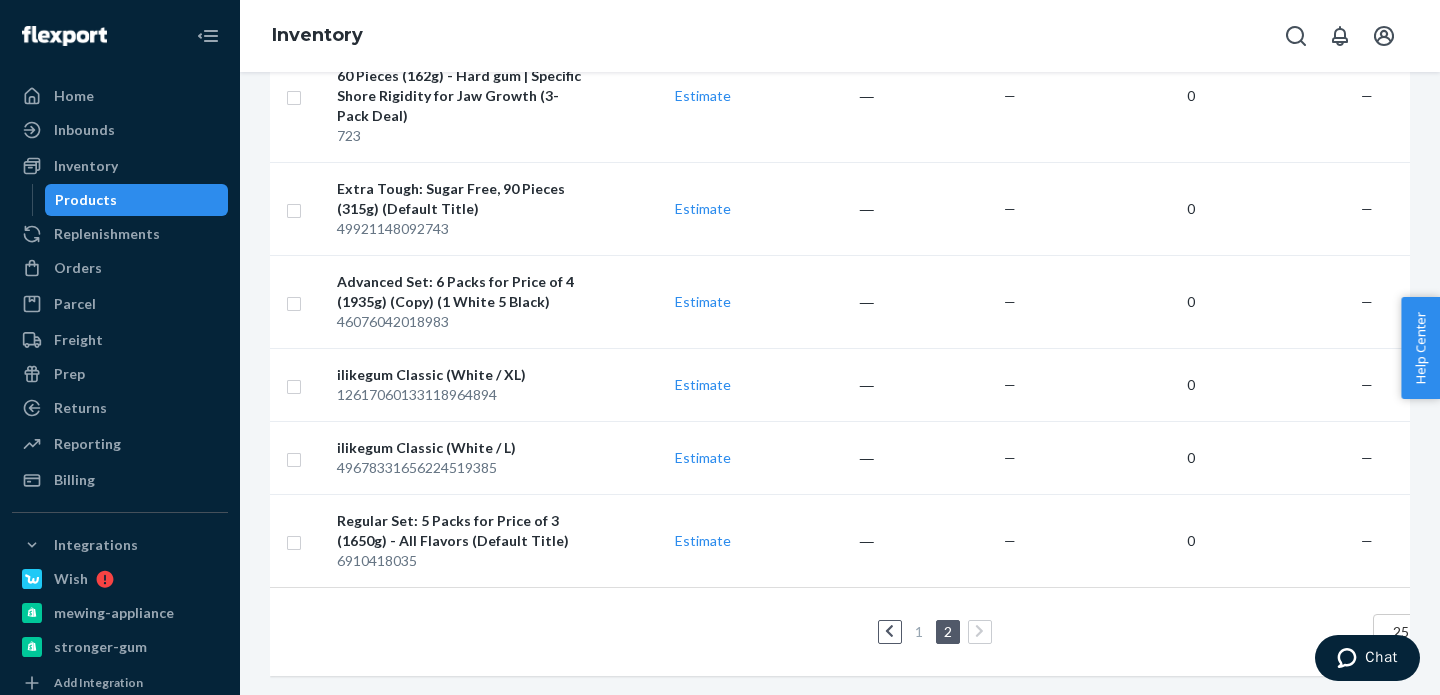 click on "1" at bounding box center (919, 631) 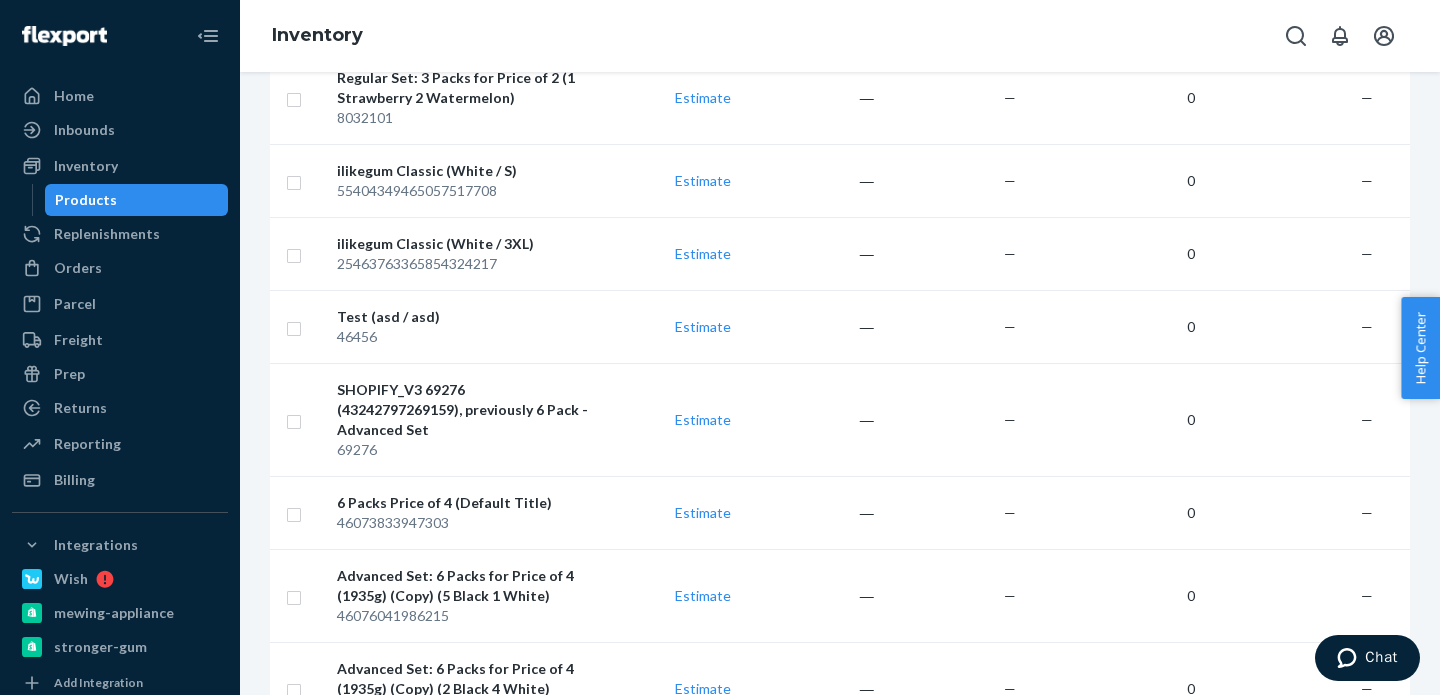 scroll, scrollTop: 1941, scrollLeft: 0, axis: vertical 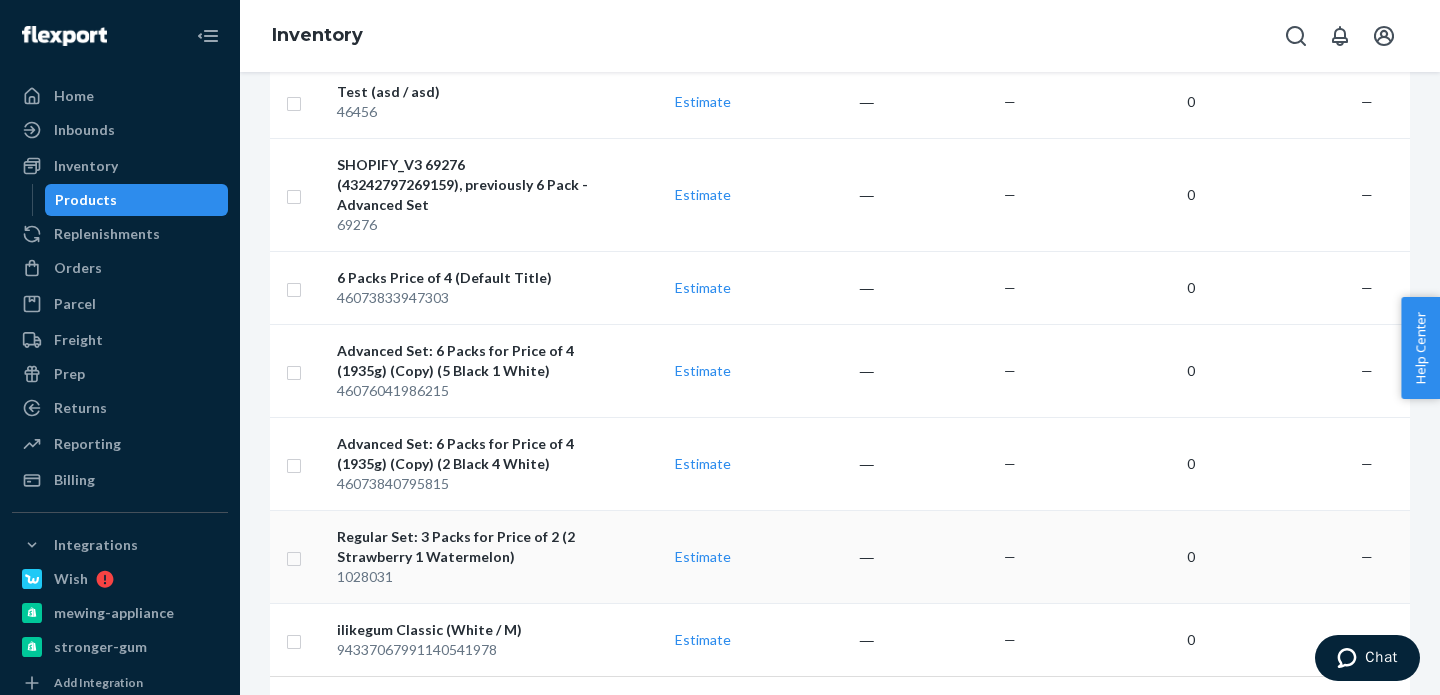 click on "Regular Set: 3 Packs for Price of 2 (2 Strawberry 1 Watermelon)" at bounding box center [462, 547] 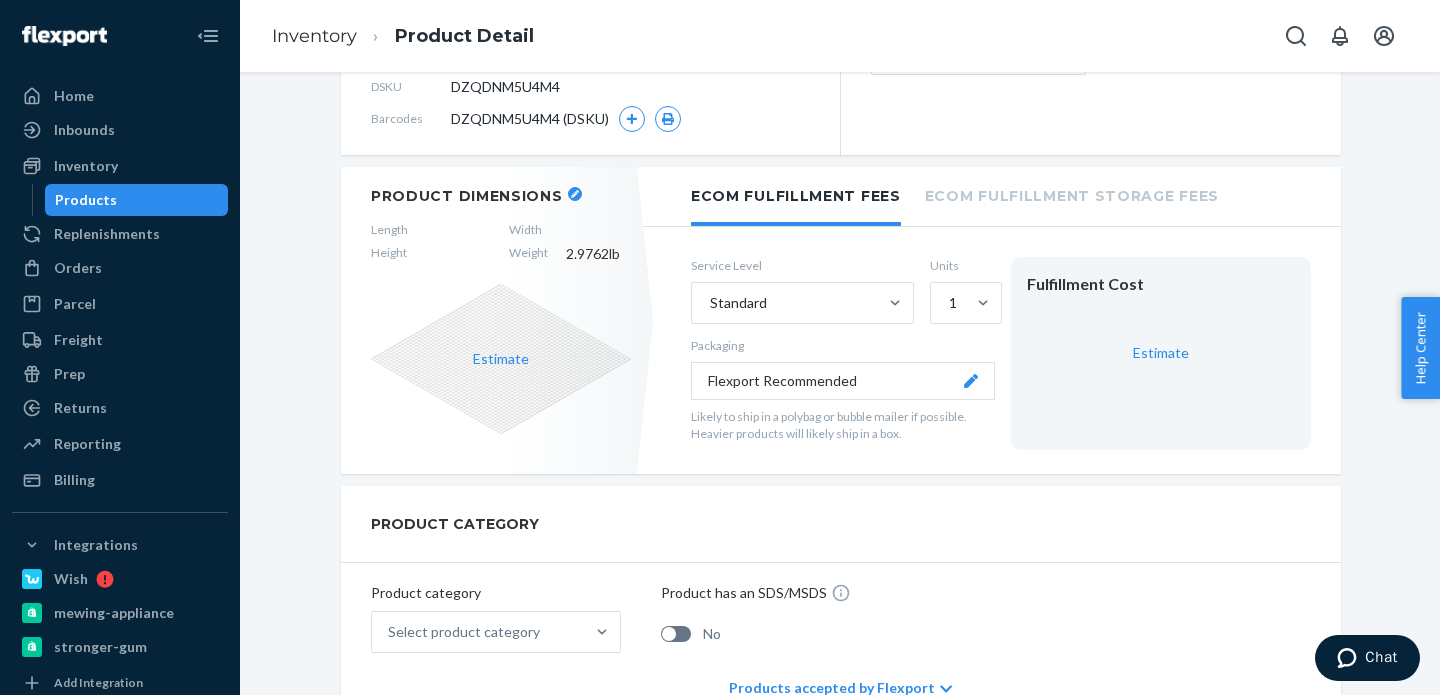 scroll, scrollTop: 104, scrollLeft: 0, axis: vertical 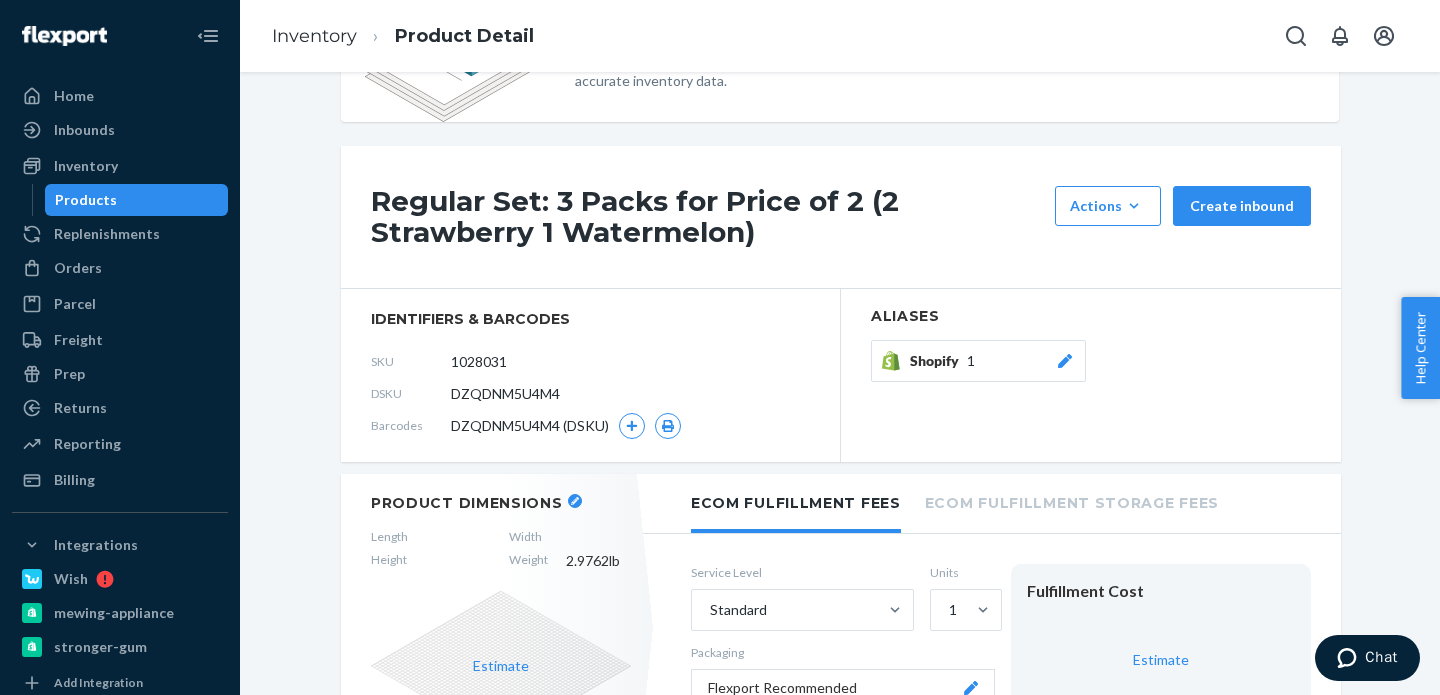 click on "Shopify 1" at bounding box center (978, 361) 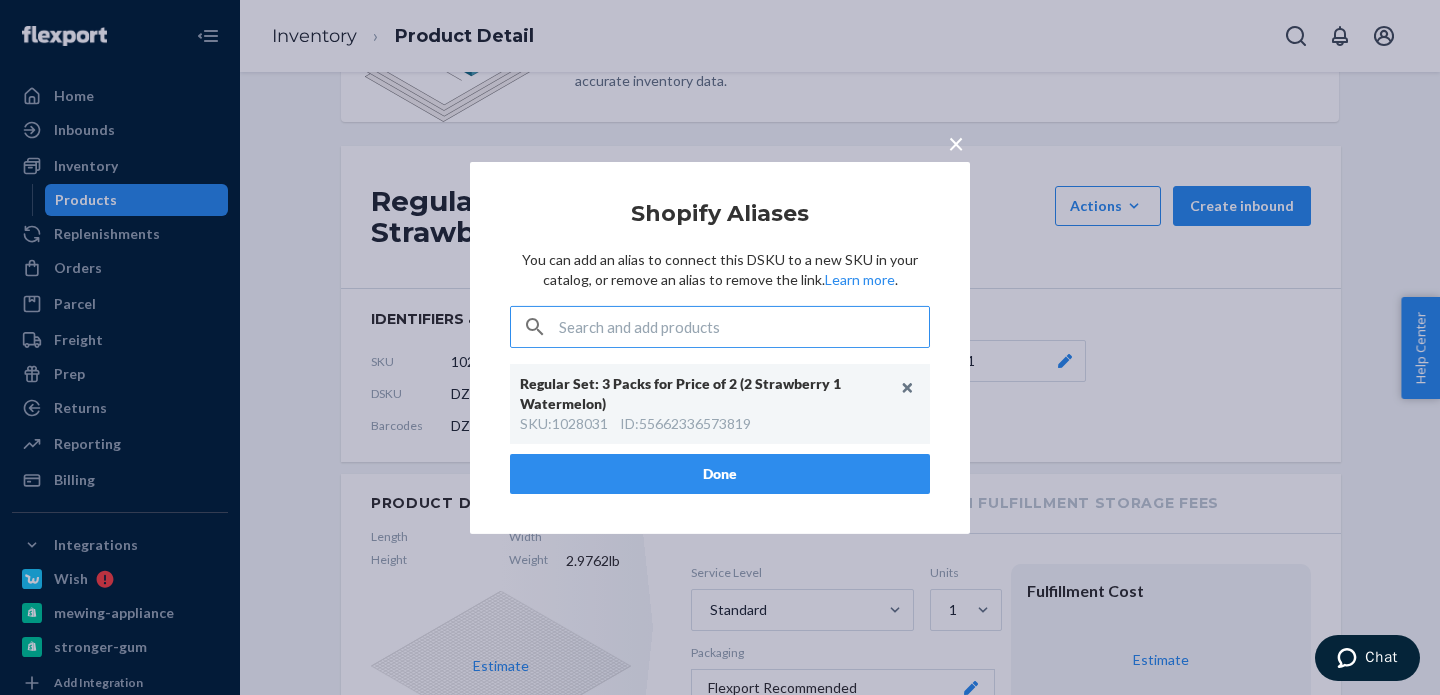 click on "×" at bounding box center (956, 142) 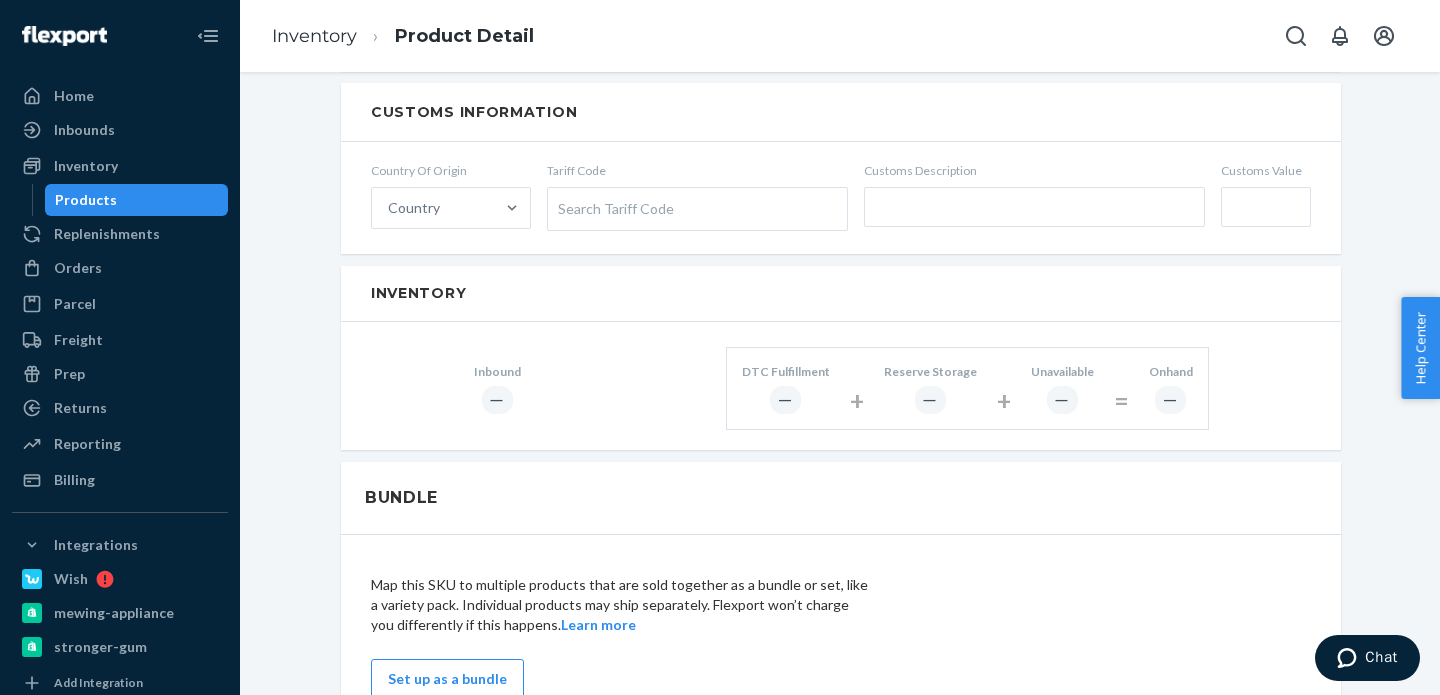 scroll, scrollTop: 1249, scrollLeft: 0, axis: vertical 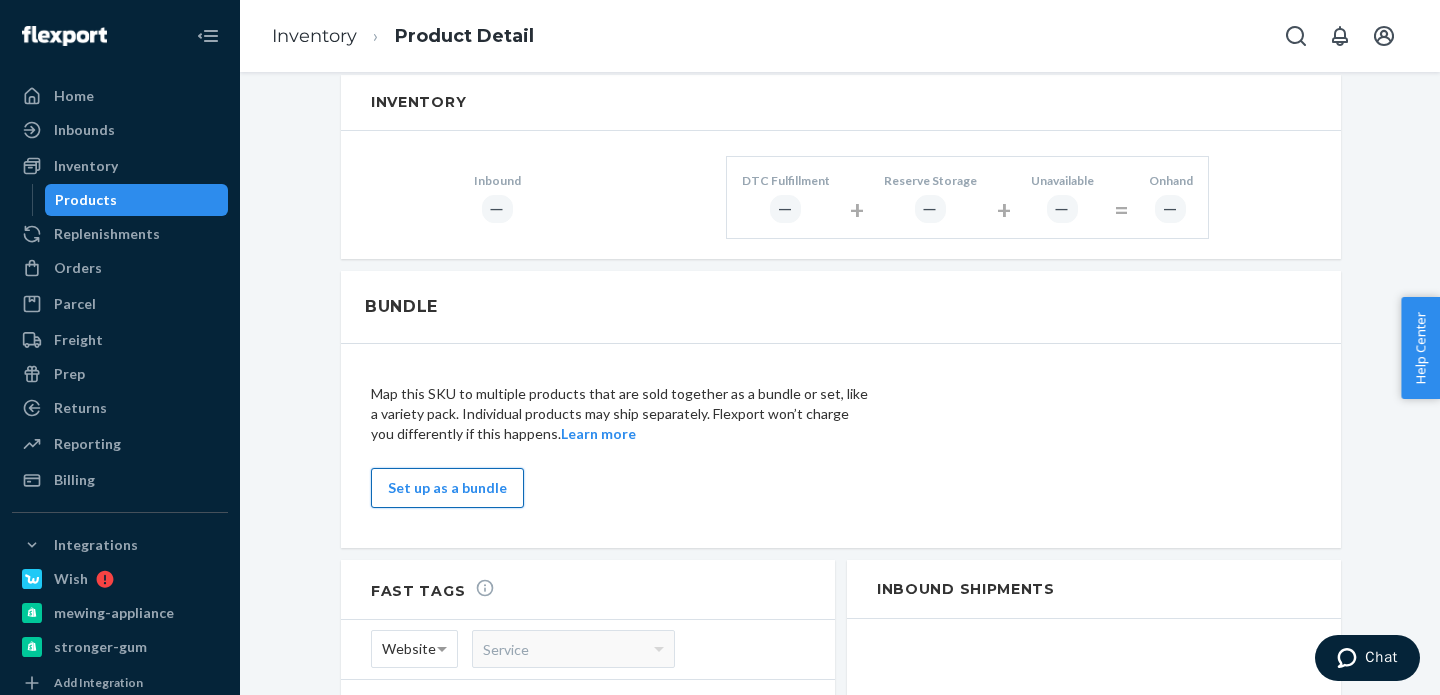 click on "Set up as a bundle" at bounding box center [447, 488] 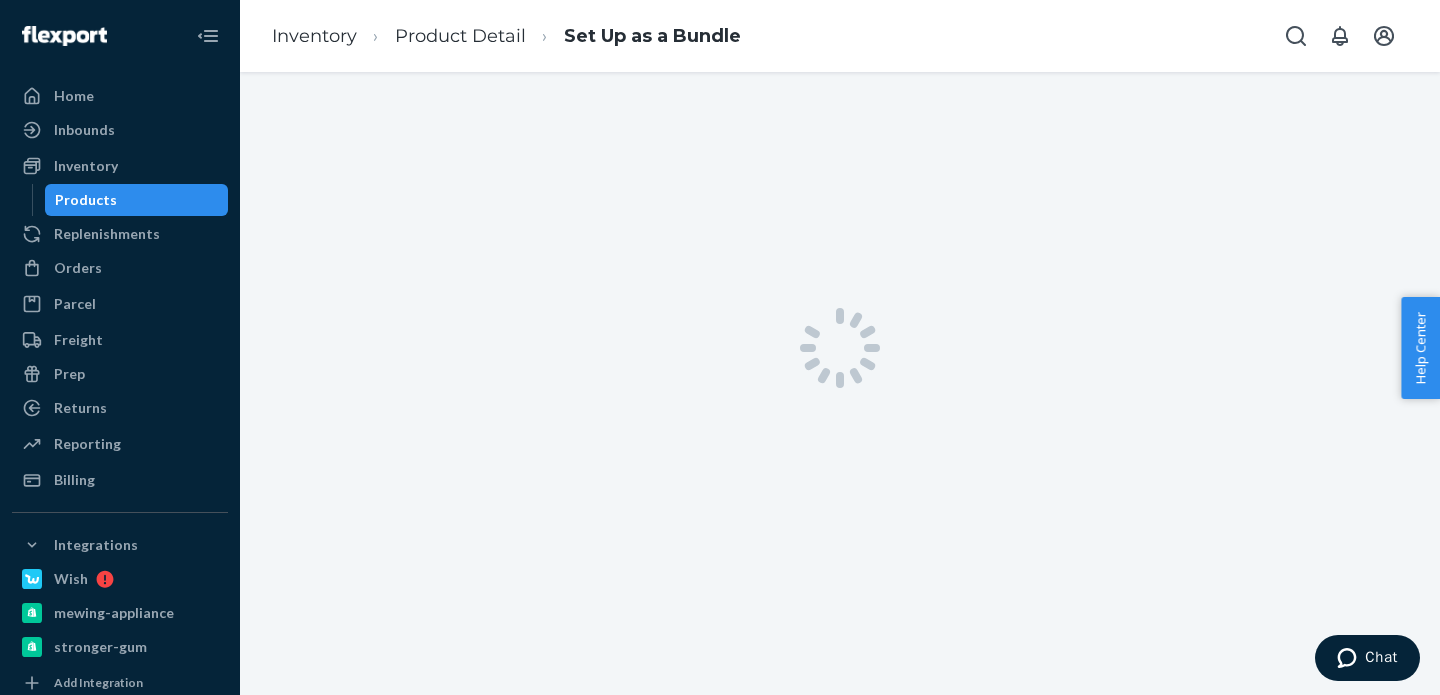 scroll, scrollTop: 0, scrollLeft: 0, axis: both 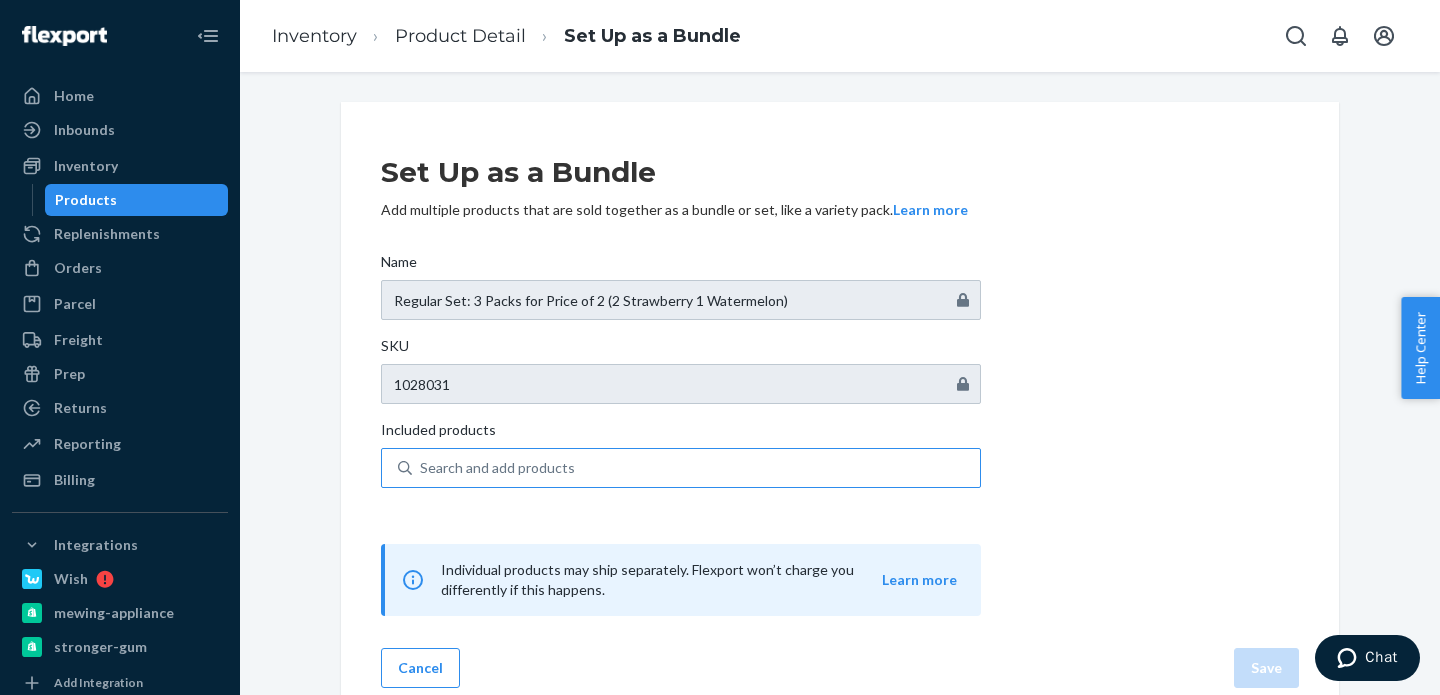 click on "Search and add products" at bounding box center [497, 468] 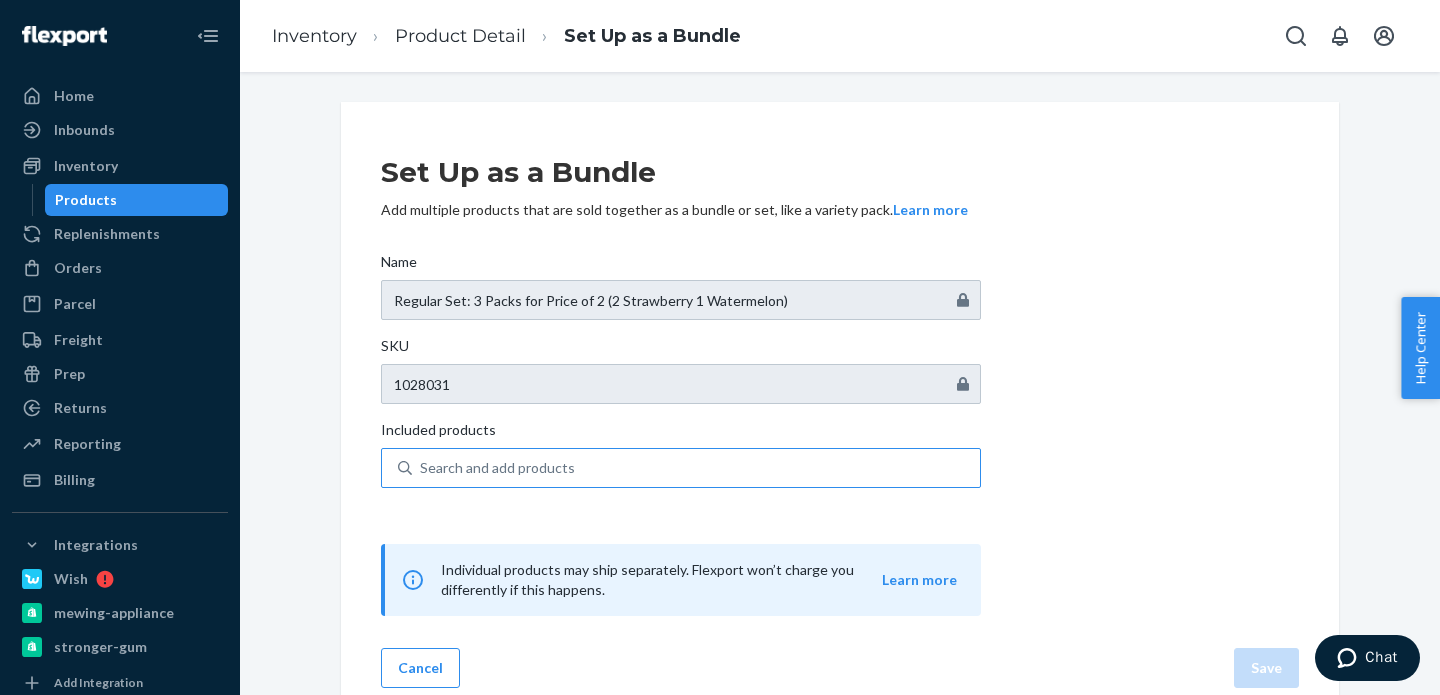click on "Search and add products" at bounding box center [421, 468] 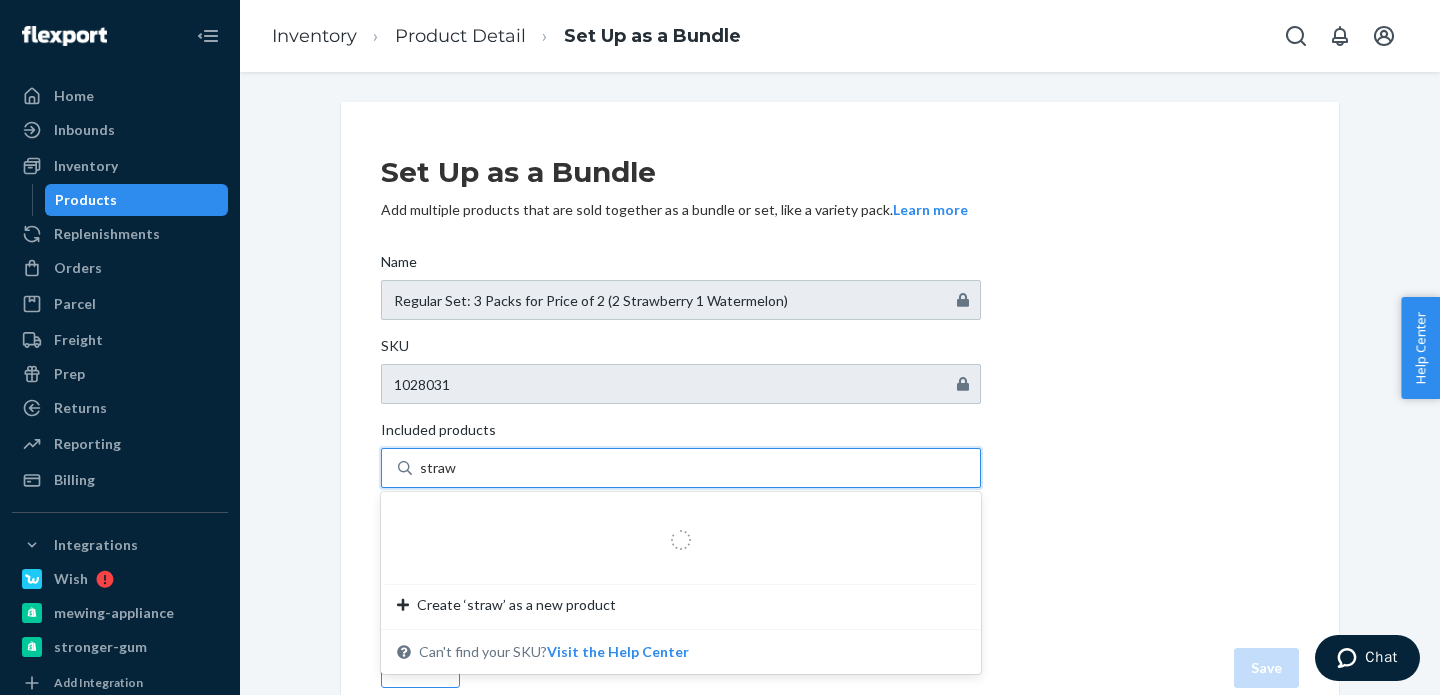 type on "strawb" 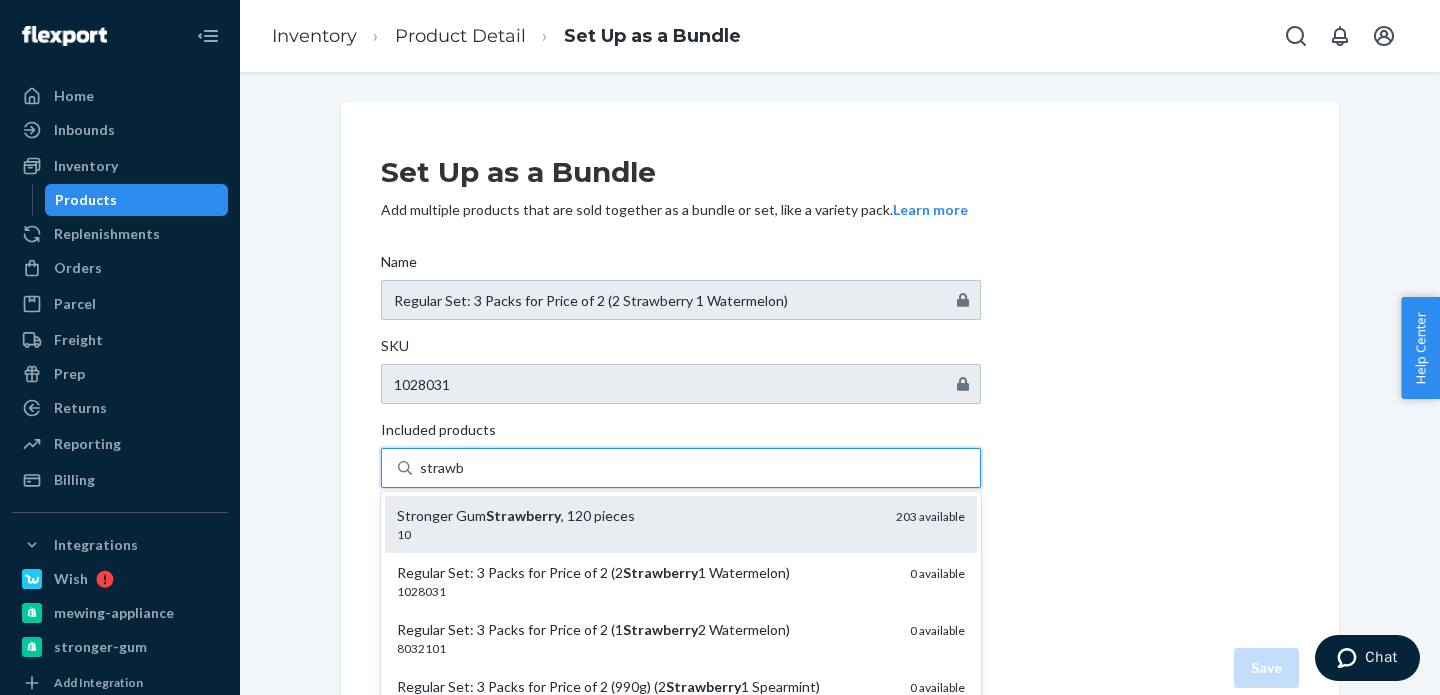 click on "10" at bounding box center [638, 534] 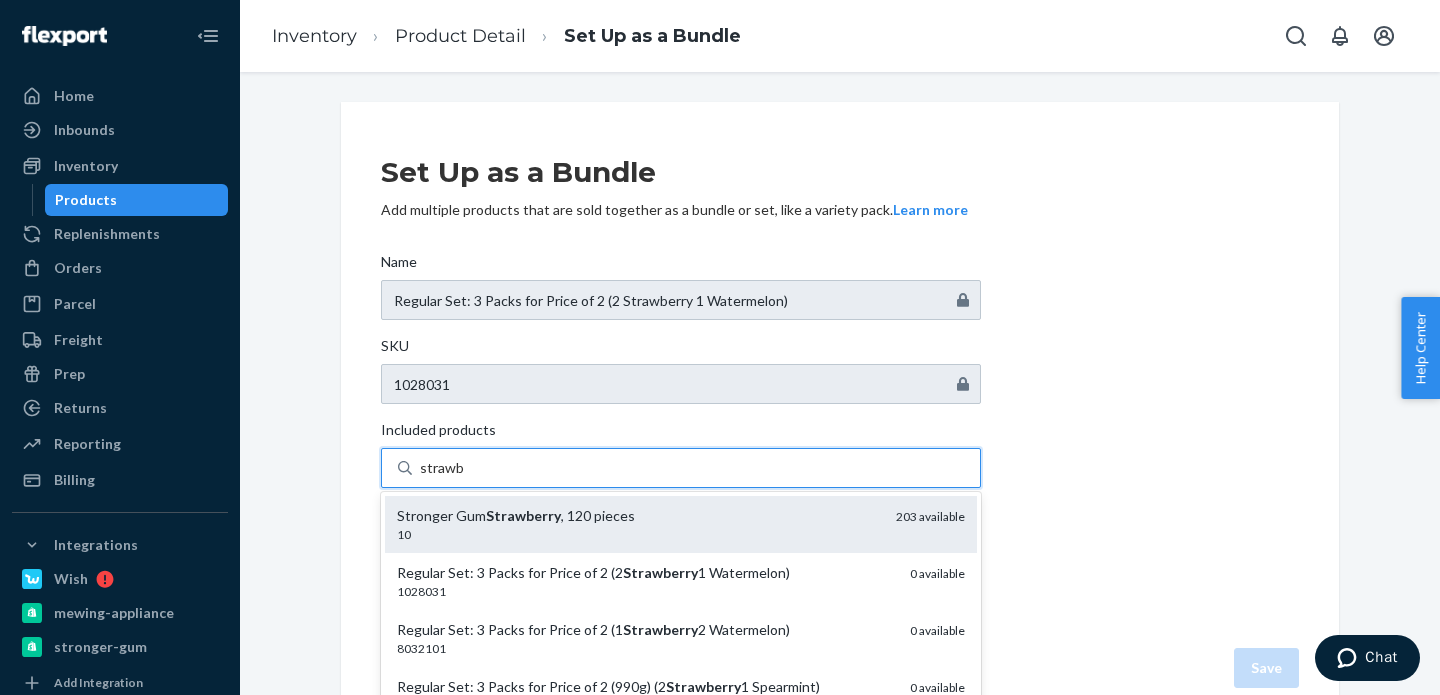 click on "strawb" at bounding box center [442, 468] 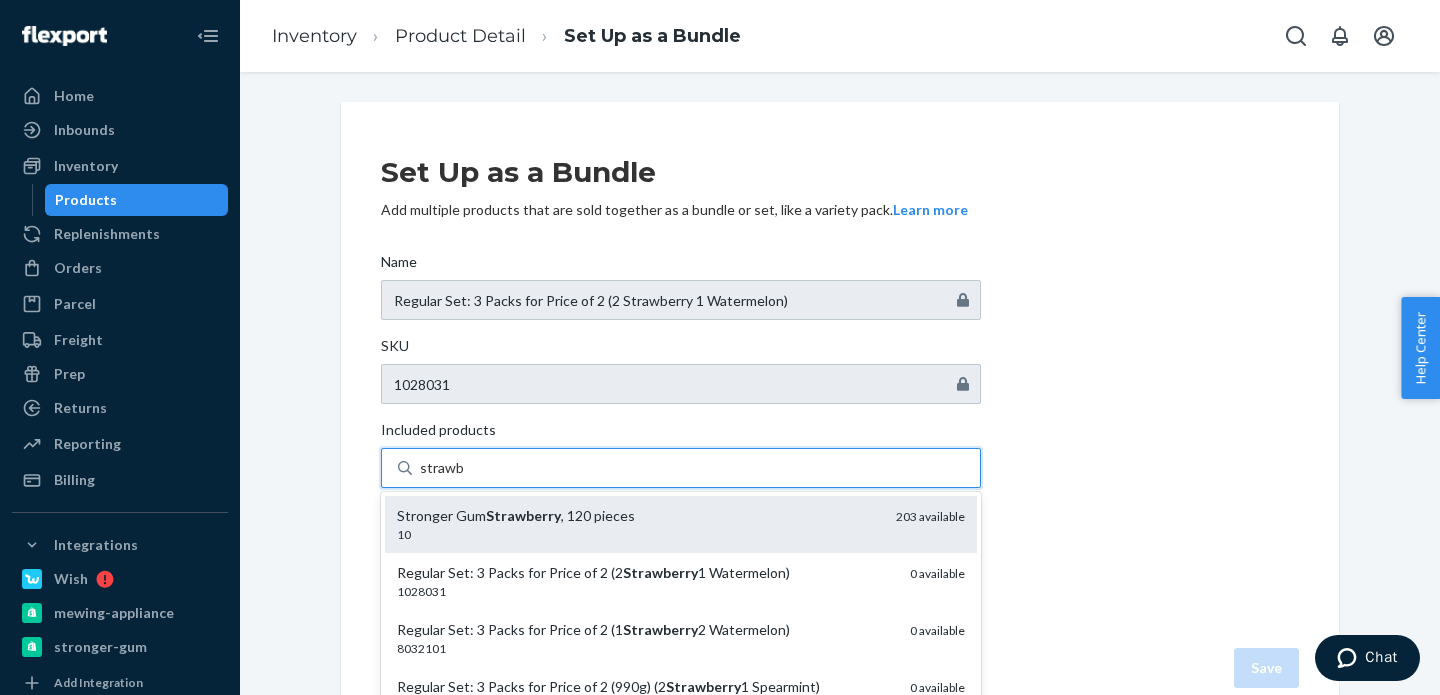 type 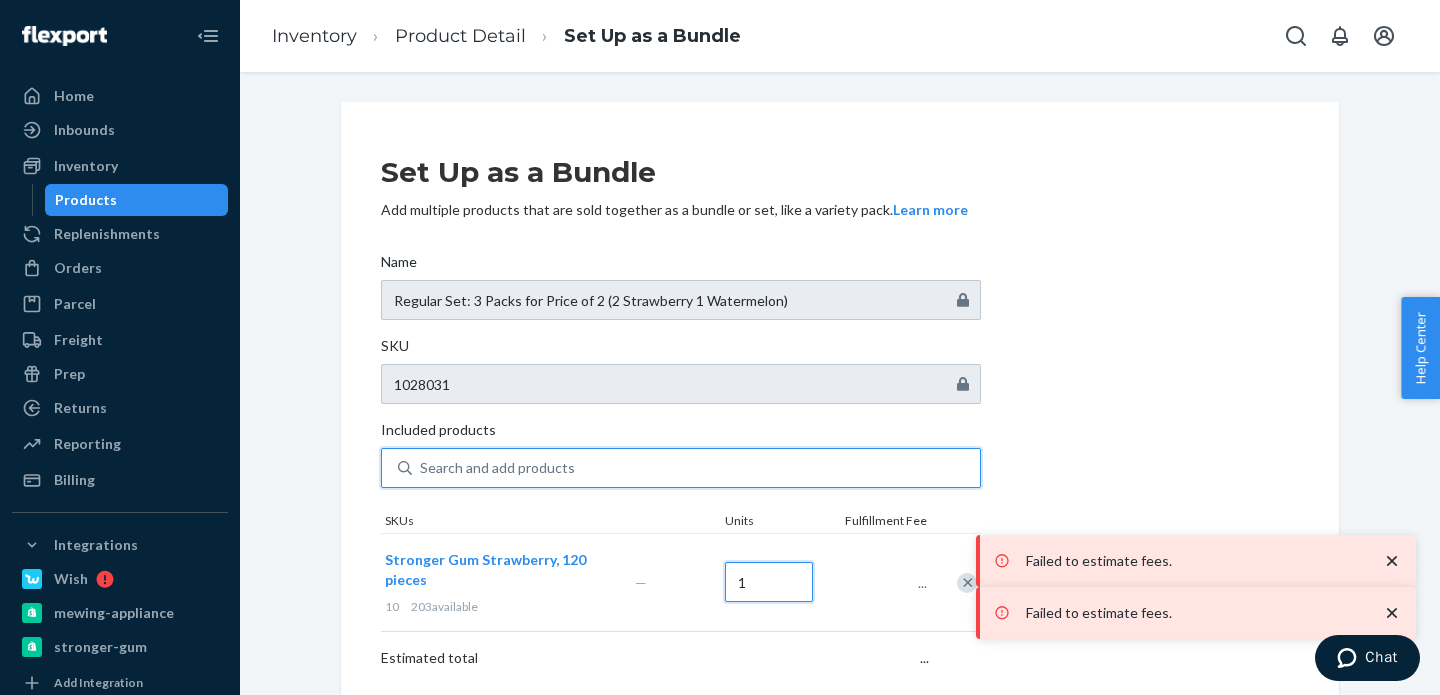 click on "1" at bounding box center (769, 582) 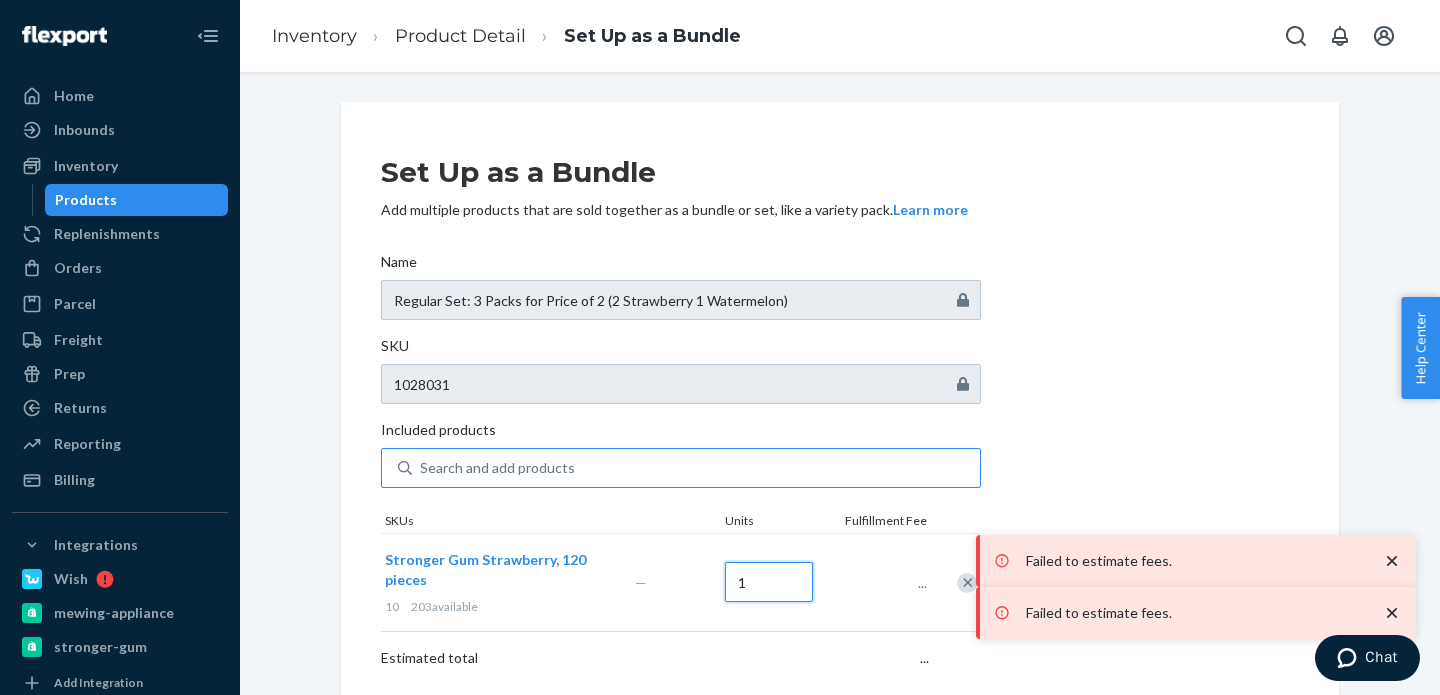 click on "1" at bounding box center [769, 582] 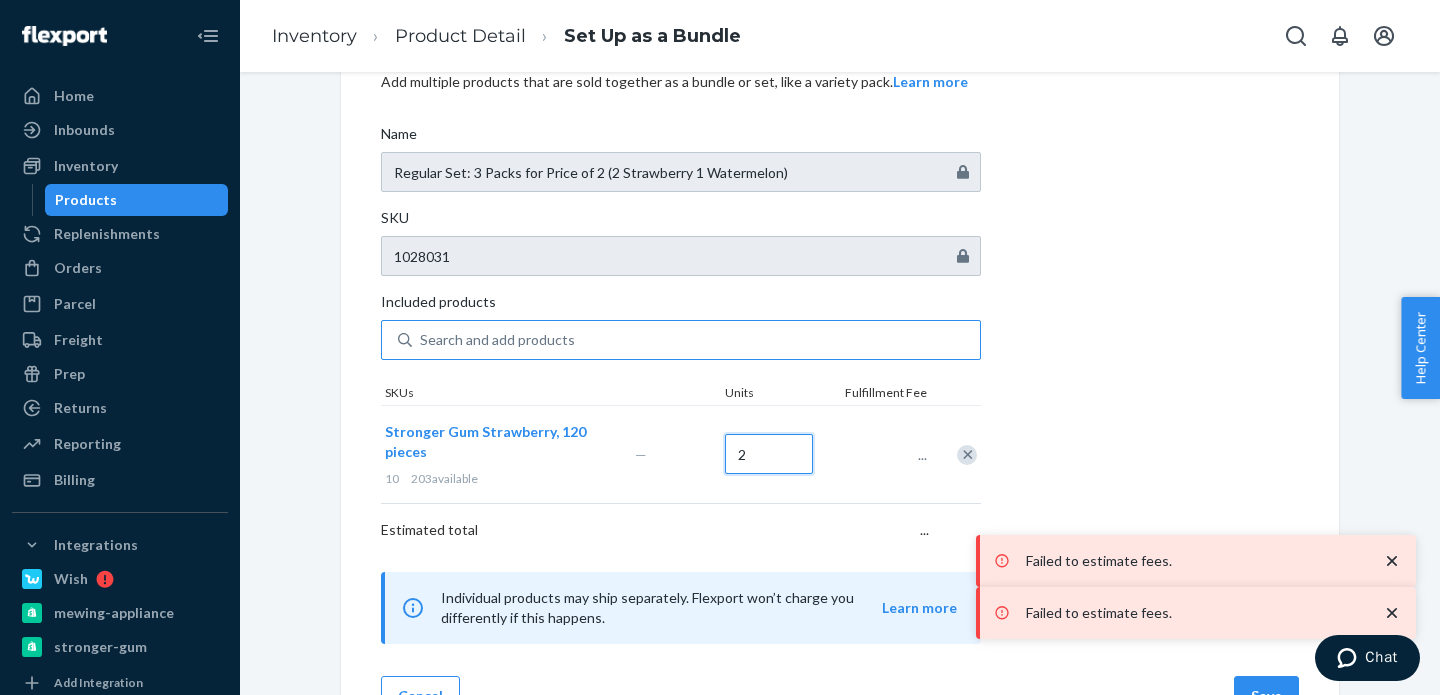 scroll, scrollTop: 149, scrollLeft: 0, axis: vertical 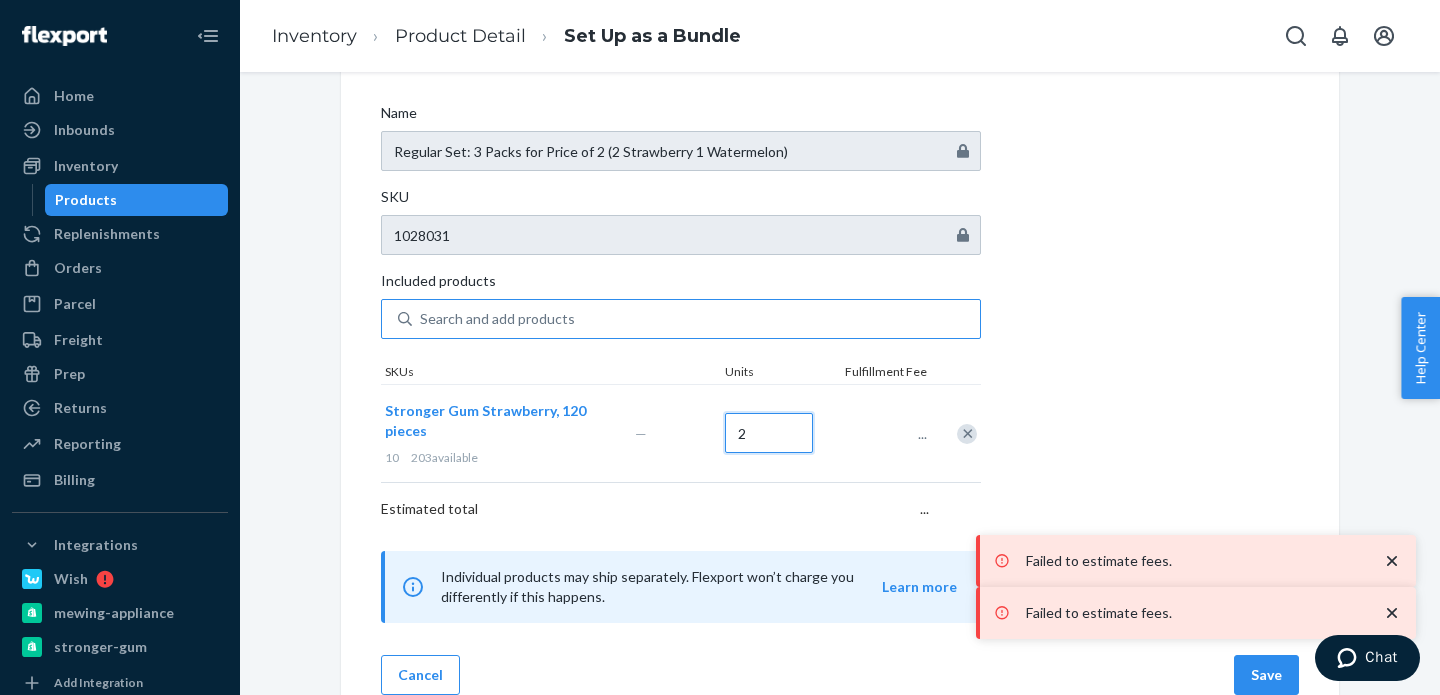 type on "2" 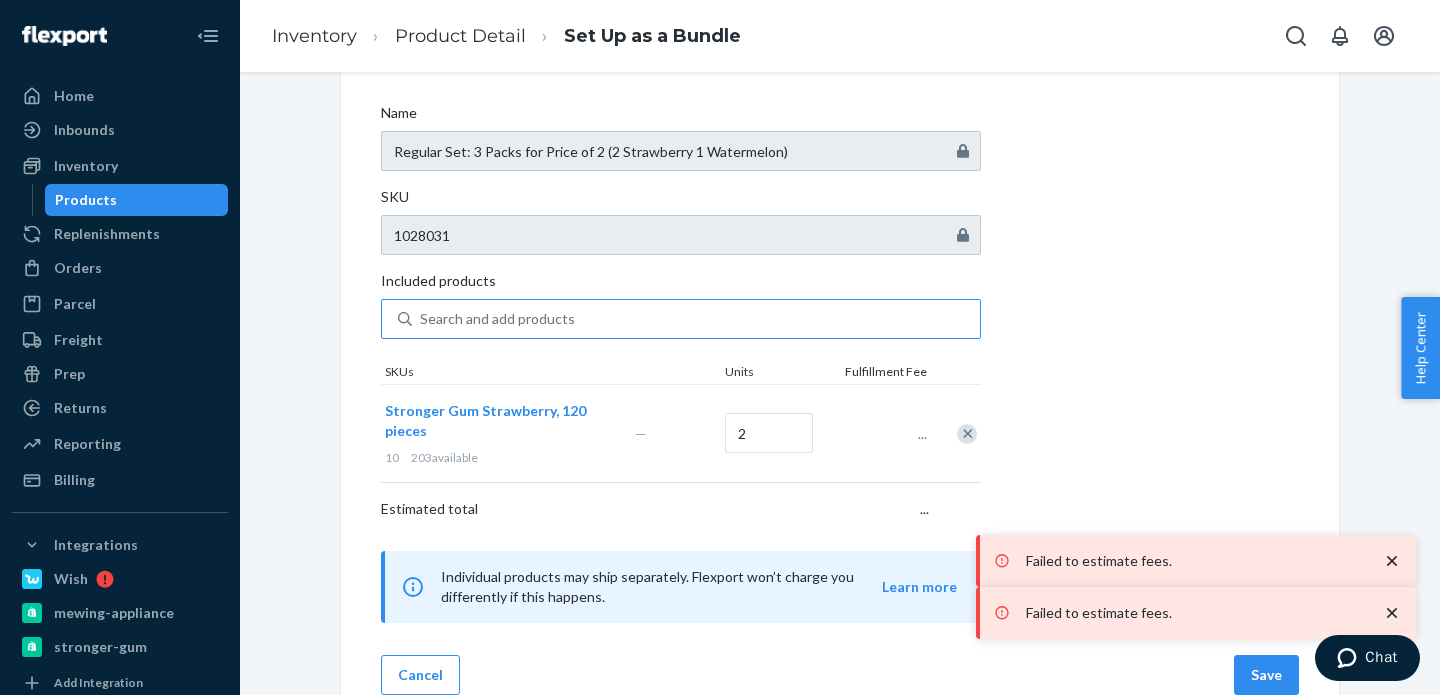 click on "Search and add products" at bounding box center (497, 319) 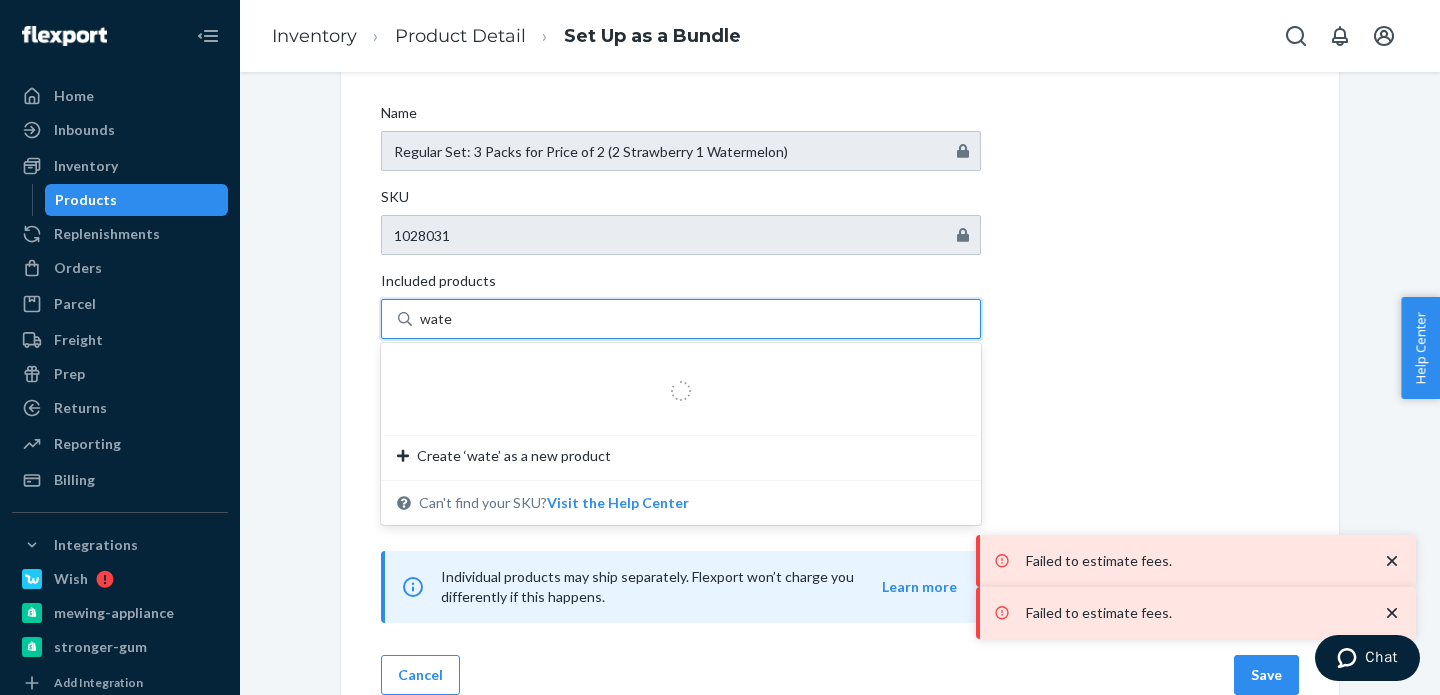 type on "water" 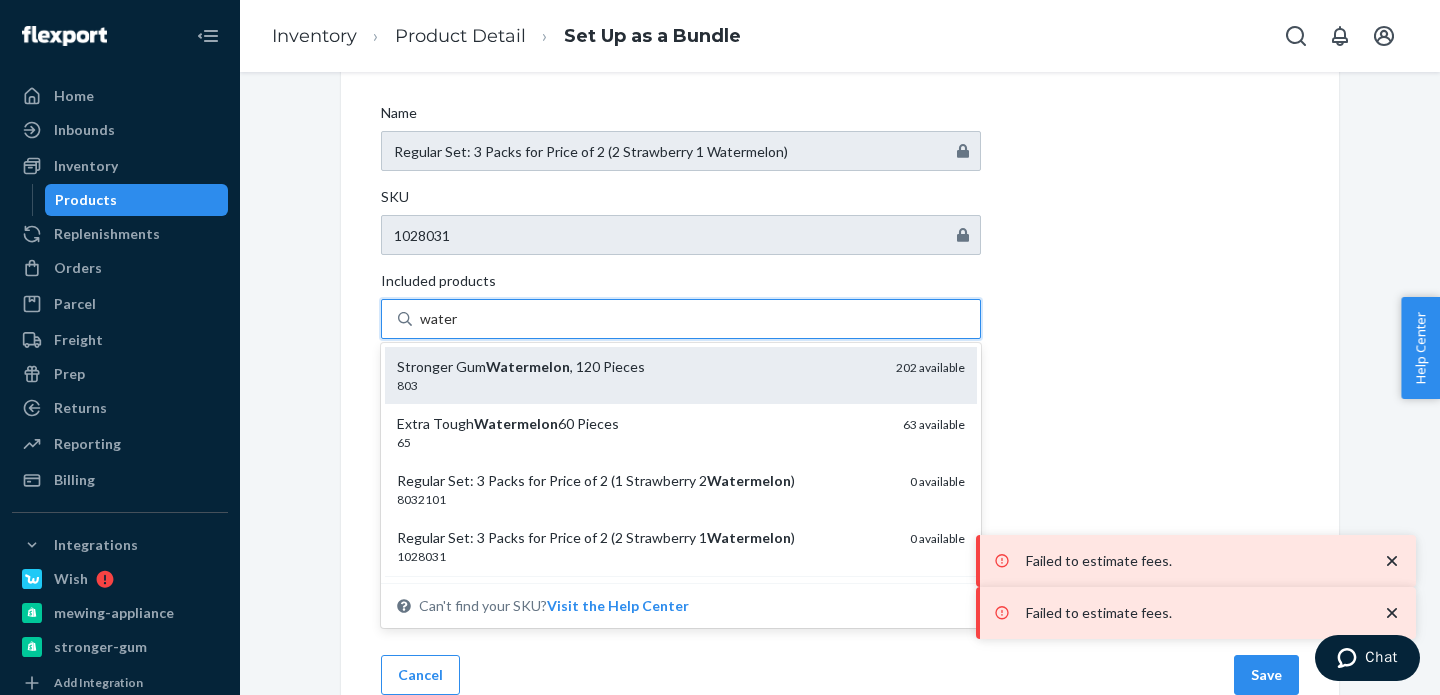 click on "Stronger Gum  Watermelon , 120 Pieces" at bounding box center [638, 367] 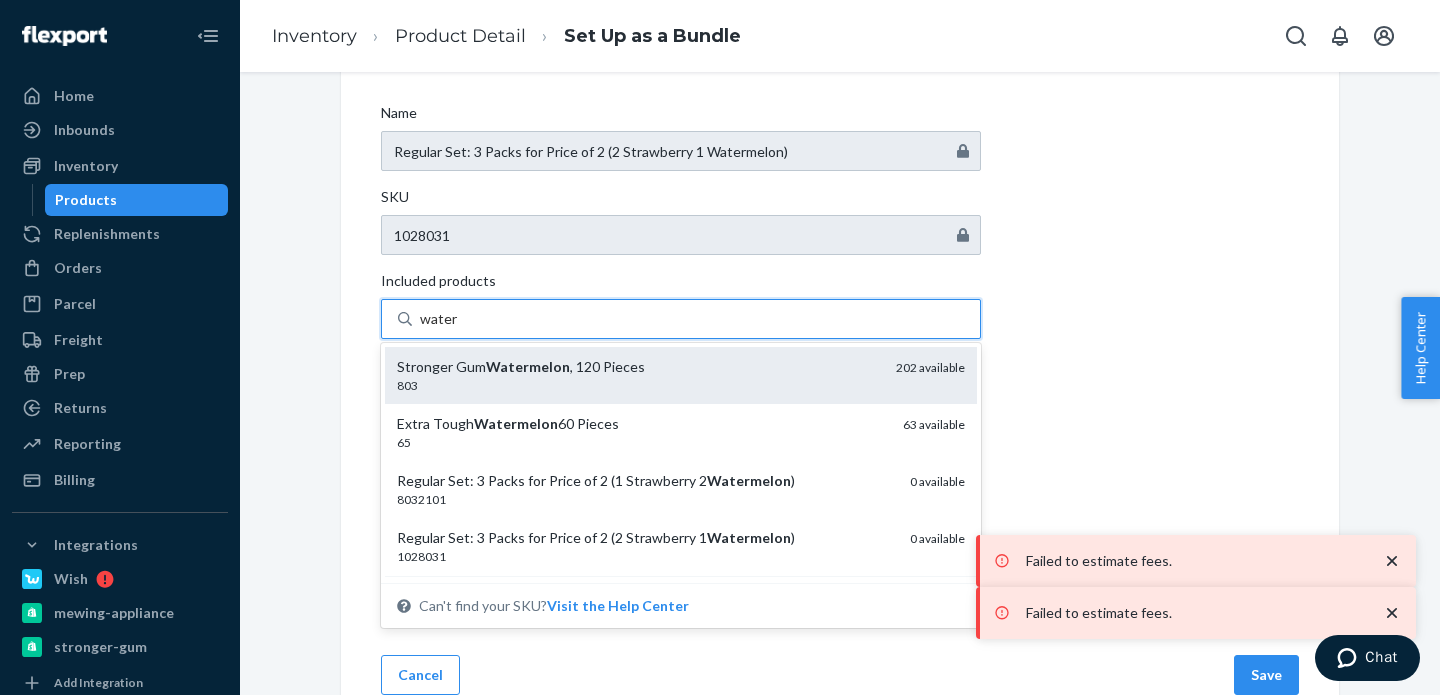 click on "water" at bounding box center (439, 319) 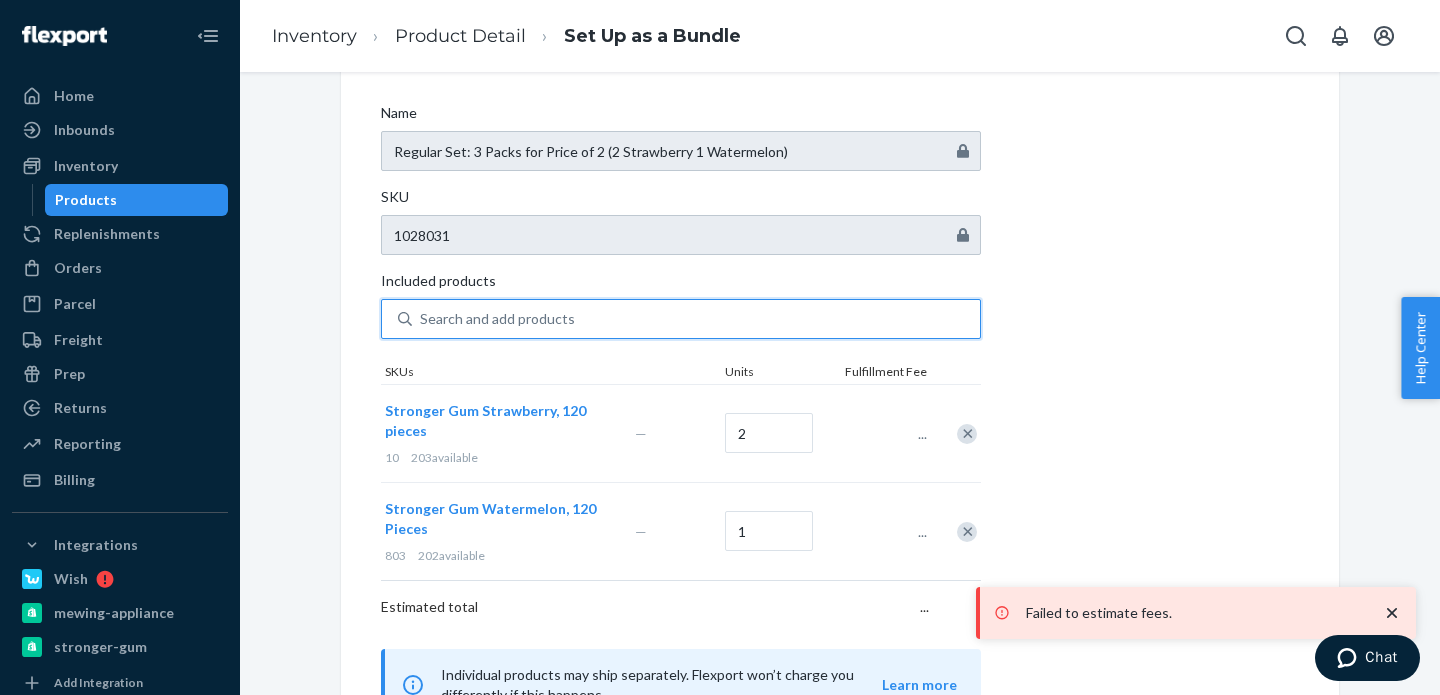 scroll, scrollTop: 279, scrollLeft: 0, axis: vertical 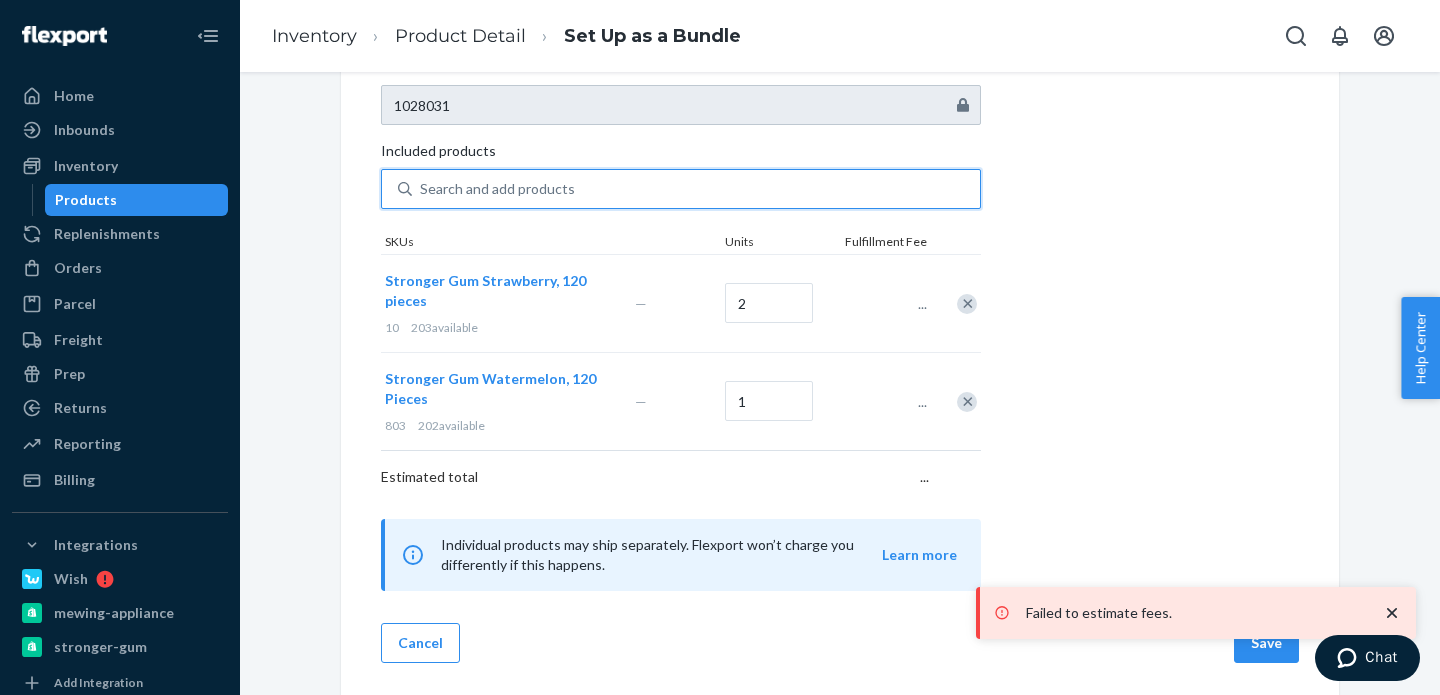 click 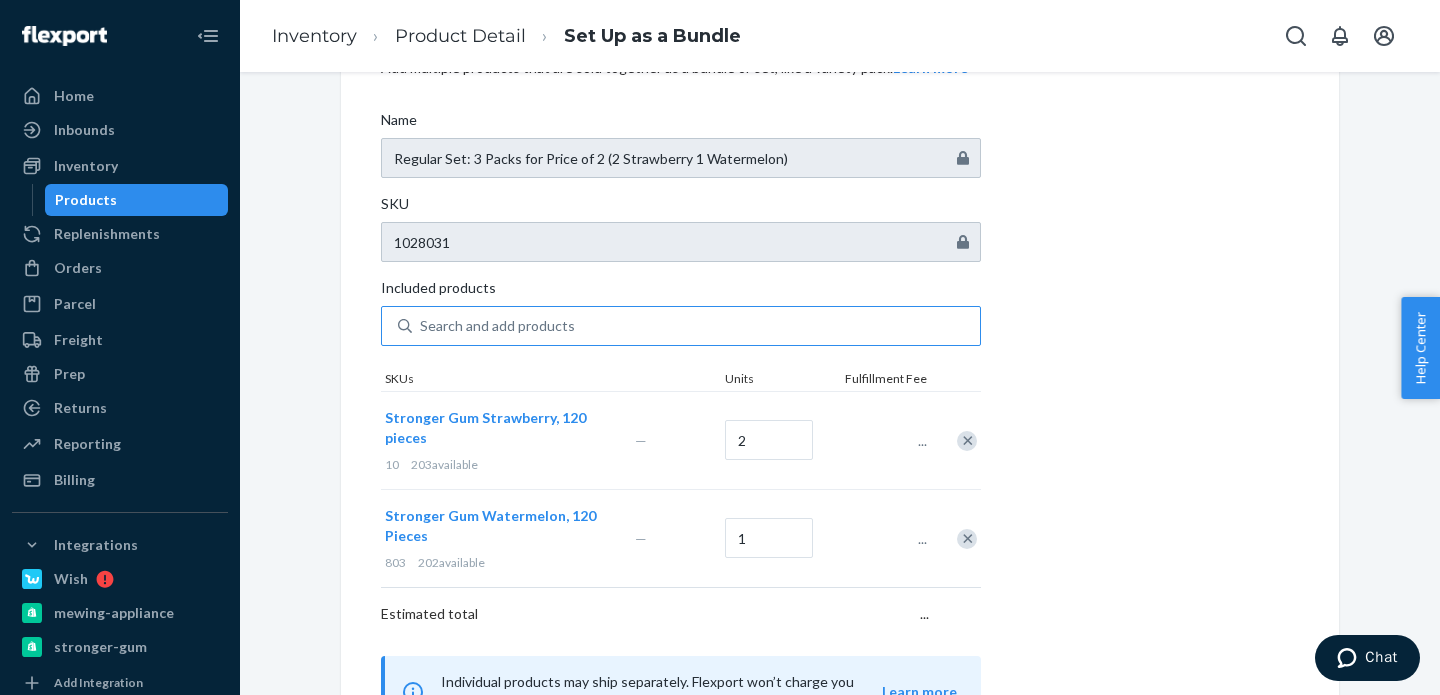 scroll, scrollTop: 279, scrollLeft: 0, axis: vertical 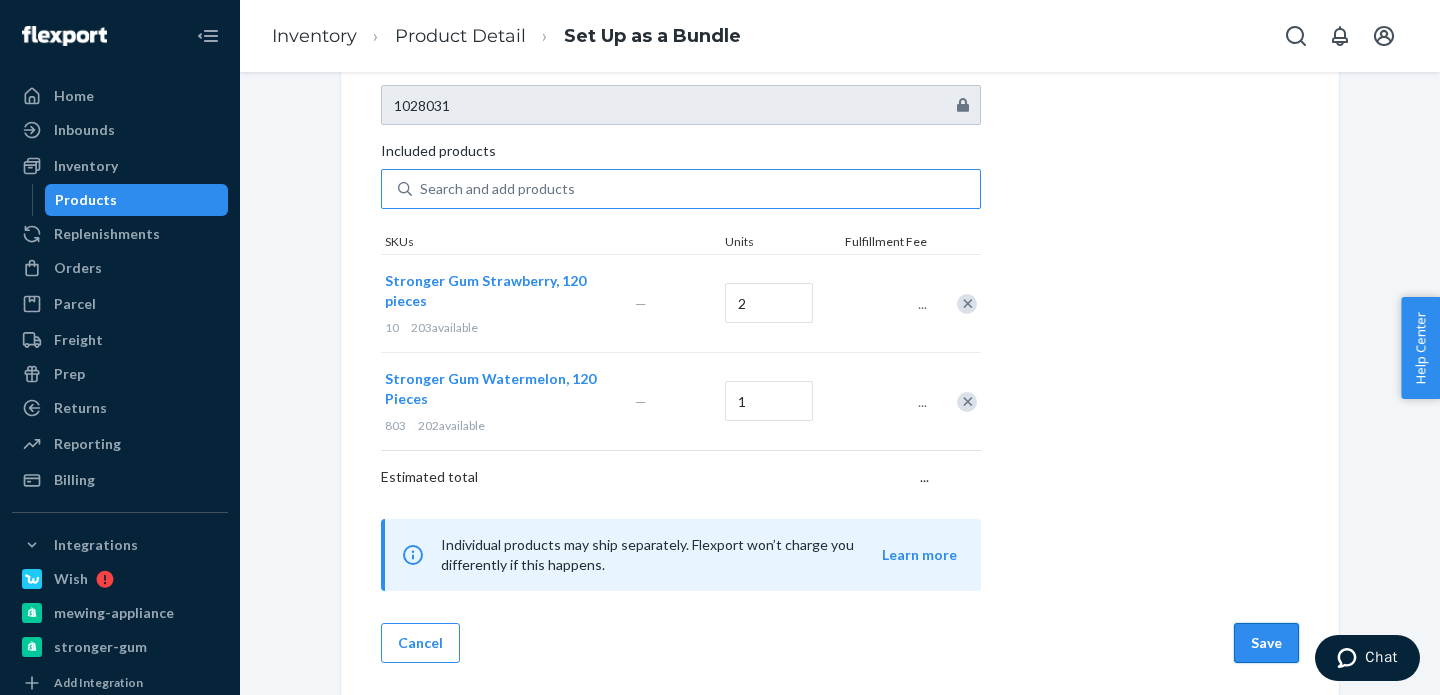 click on "Save" at bounding box center (1266, 643) 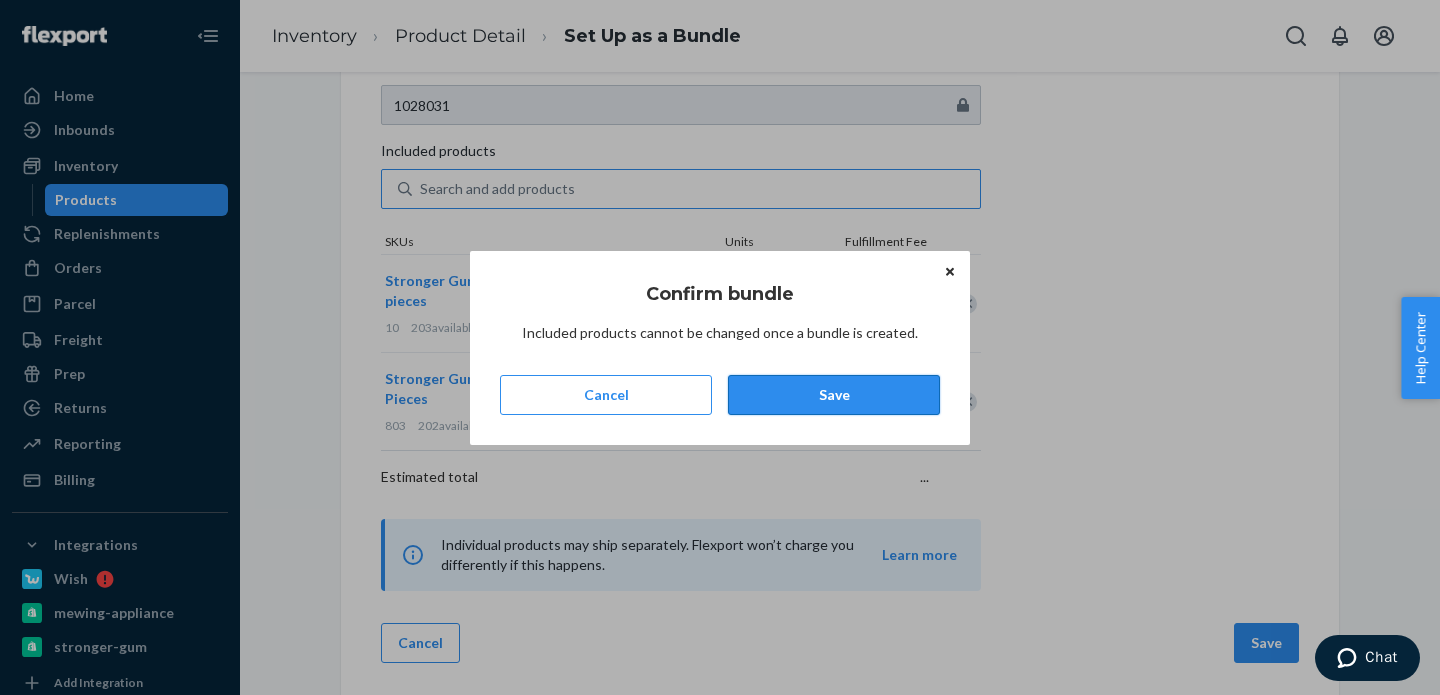 click on "Save" at bounding box center (834, 395) 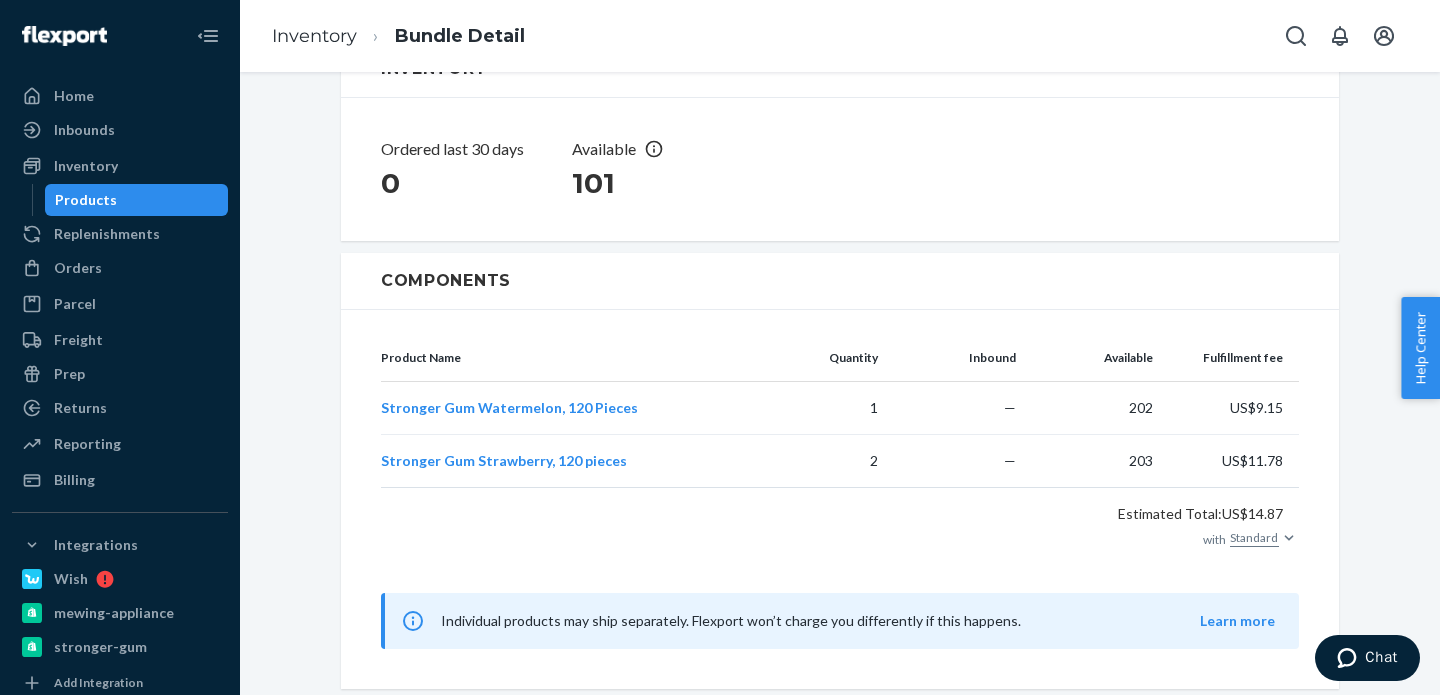 scroll, scrollTop: 0, scrollLeft: 0, axis: both 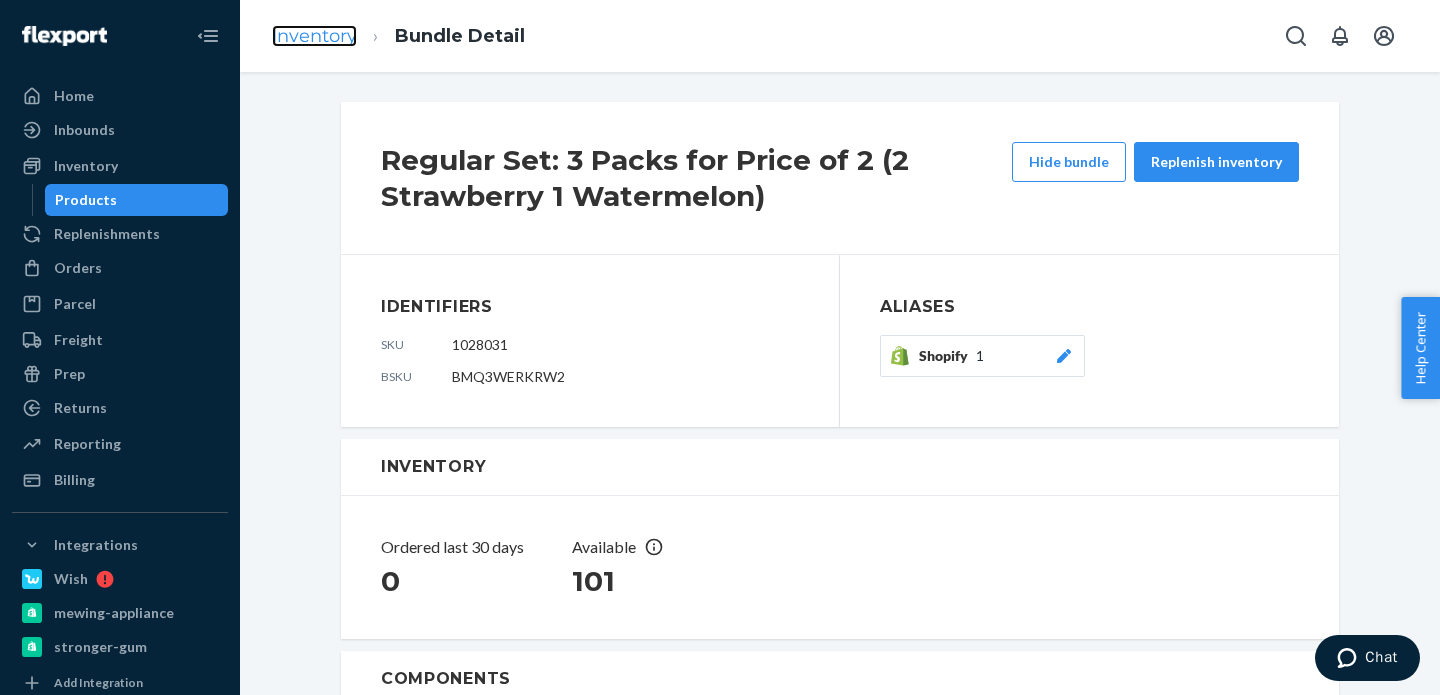 click on "Inventory" at bounding box center (314, 36) 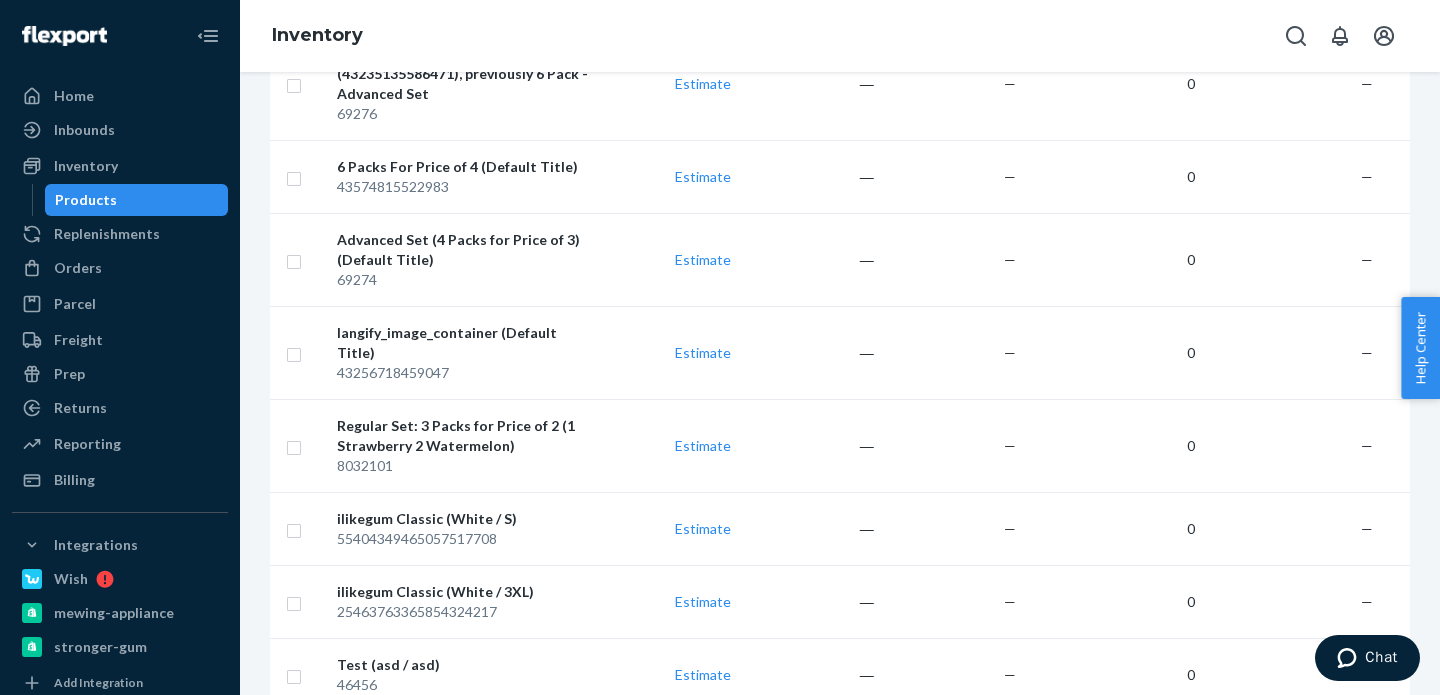 scroll, scrollTop: 1387, scrollLeft: 0, axis: vertical 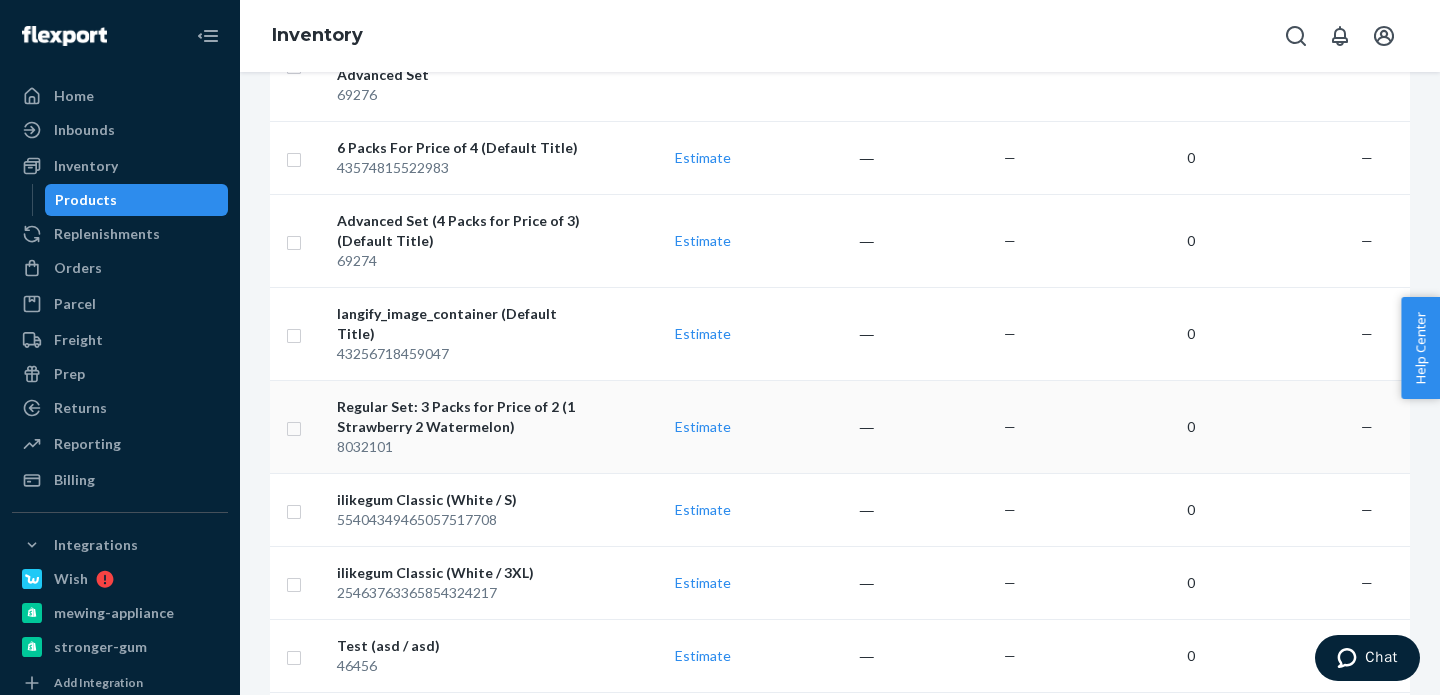 click on "Regular Set: 3 Packs for Price of 2 (1 Strawberry 2 Watermelon)" at bounding box center [462, 417] 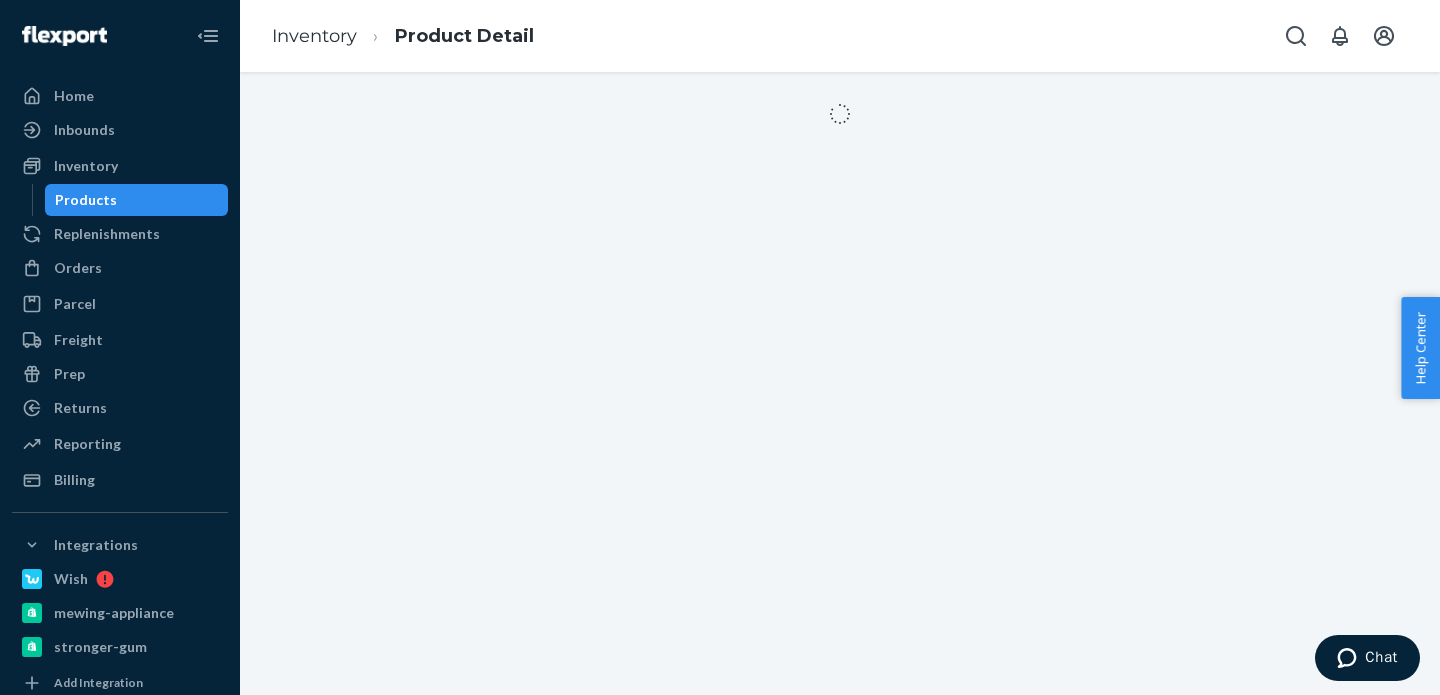 scroll, scrollTop: 0, scrollLeft: 0, axis: both 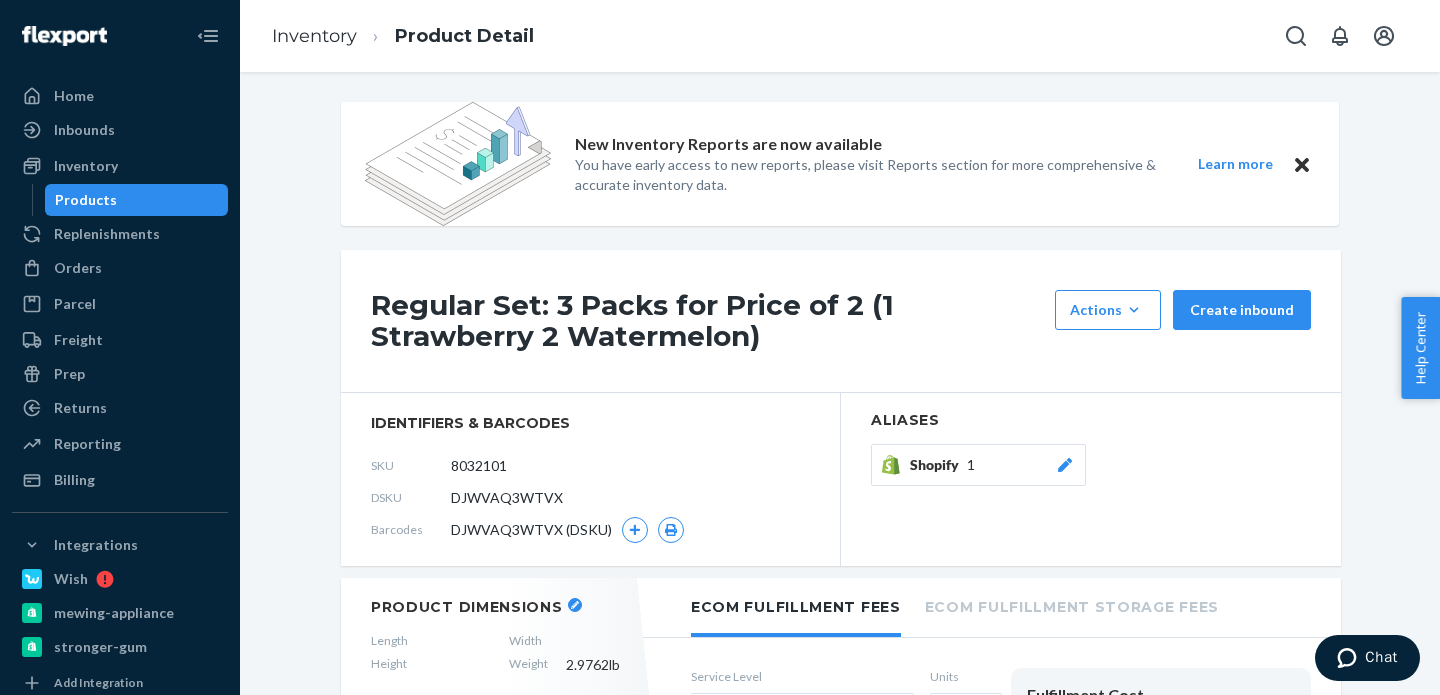 click on "Shopify 1" at bounding box center (978, 465) 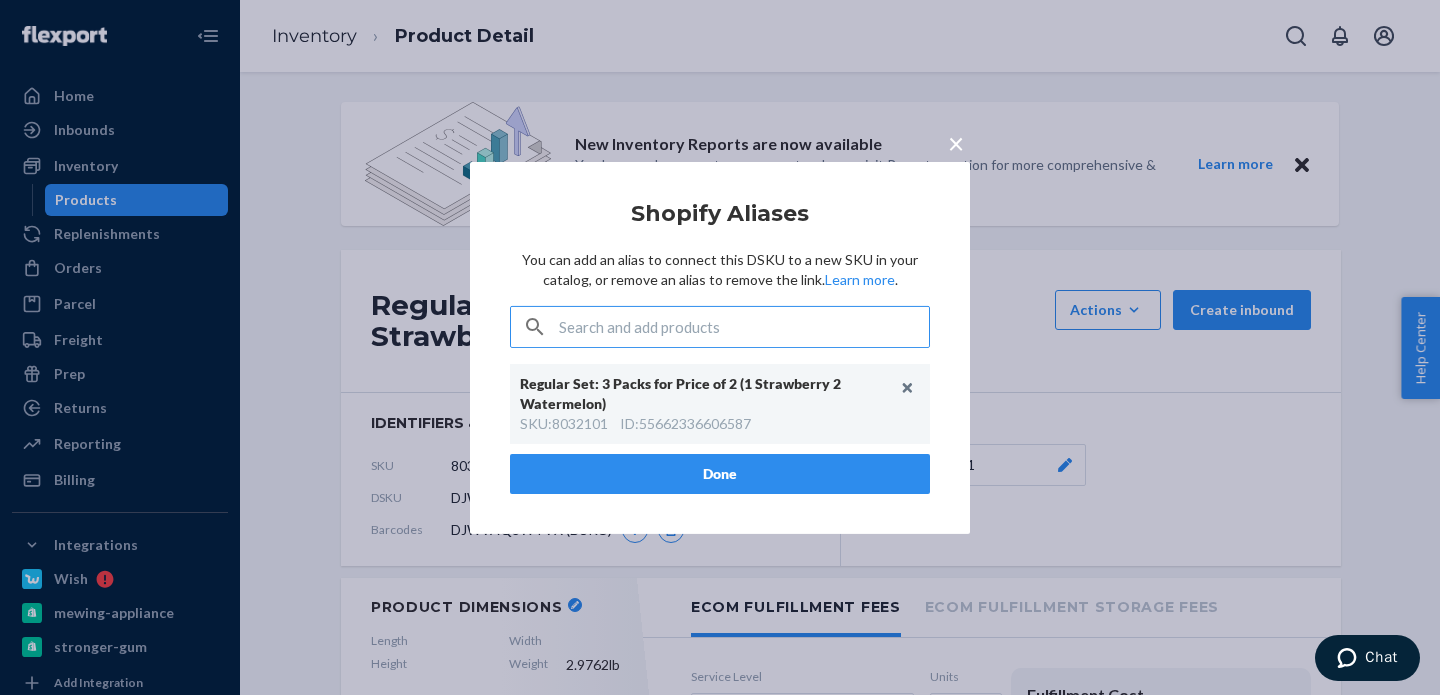 click on "×" at bounding box center [956, 142] 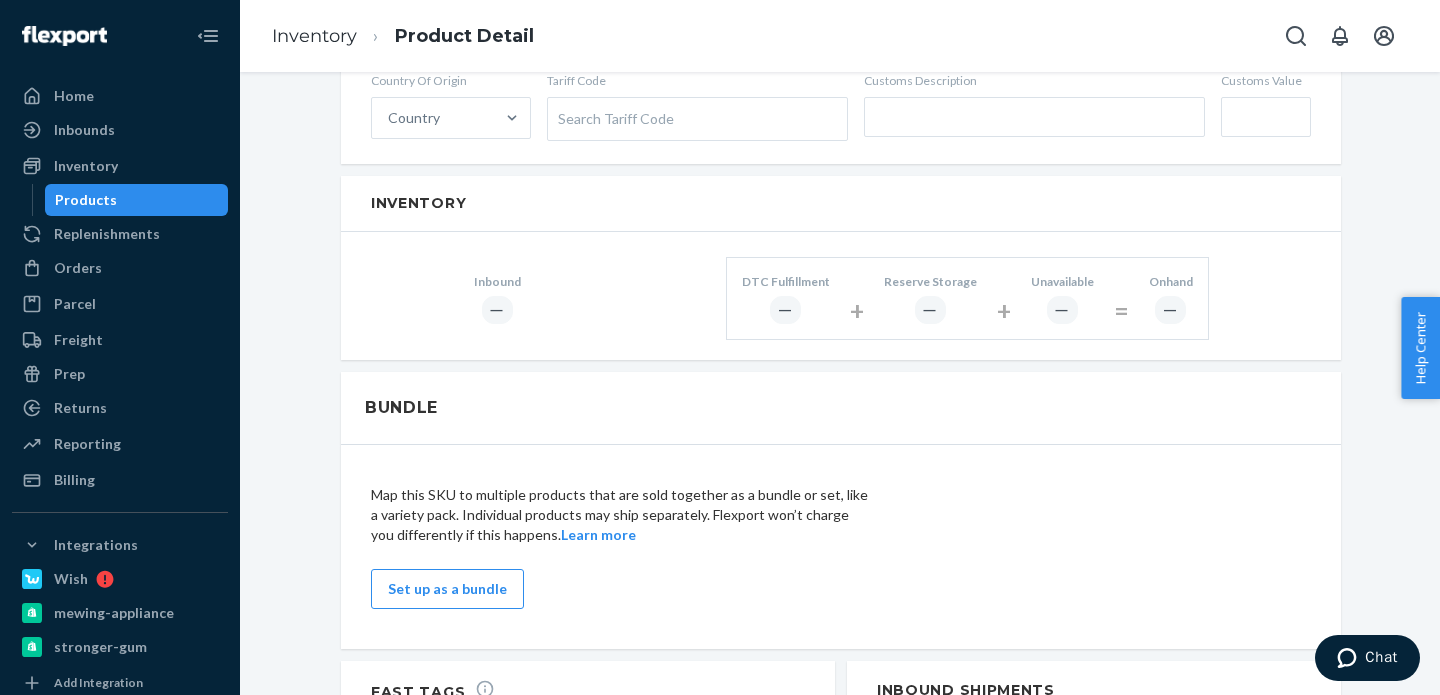 scroll, scrollTop: 1350, scrollLeft: 0, axis: vertical 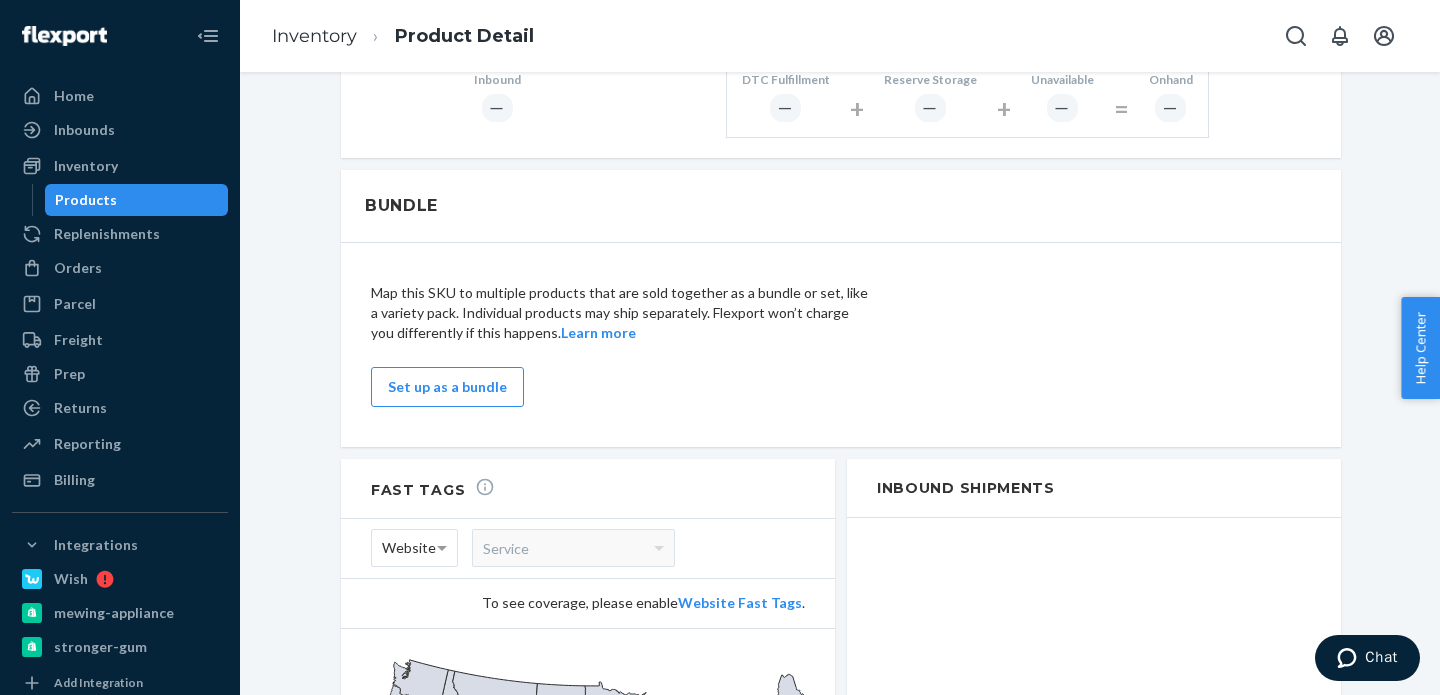 click on "Set up as a bundle" at bounding box center [447, 387] 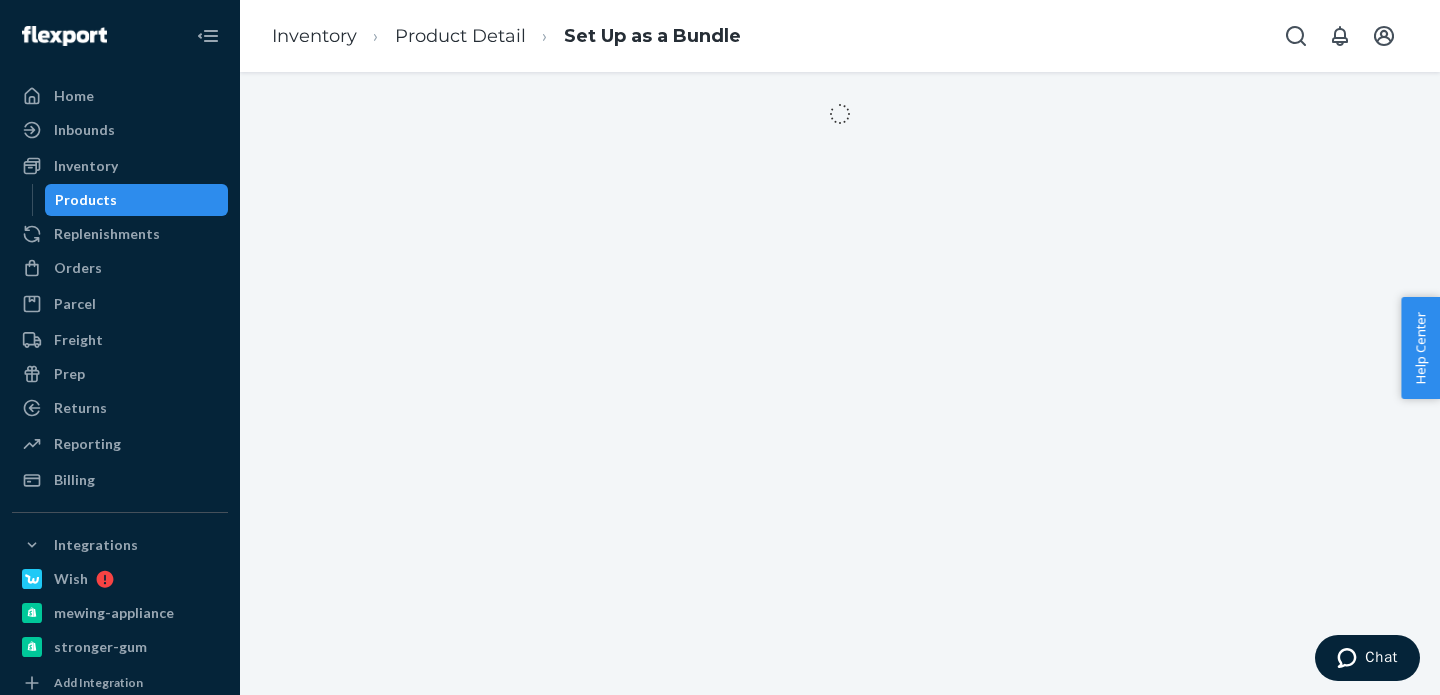 scroll, scrollTop: 0, scrollLeft: 0, axis: both 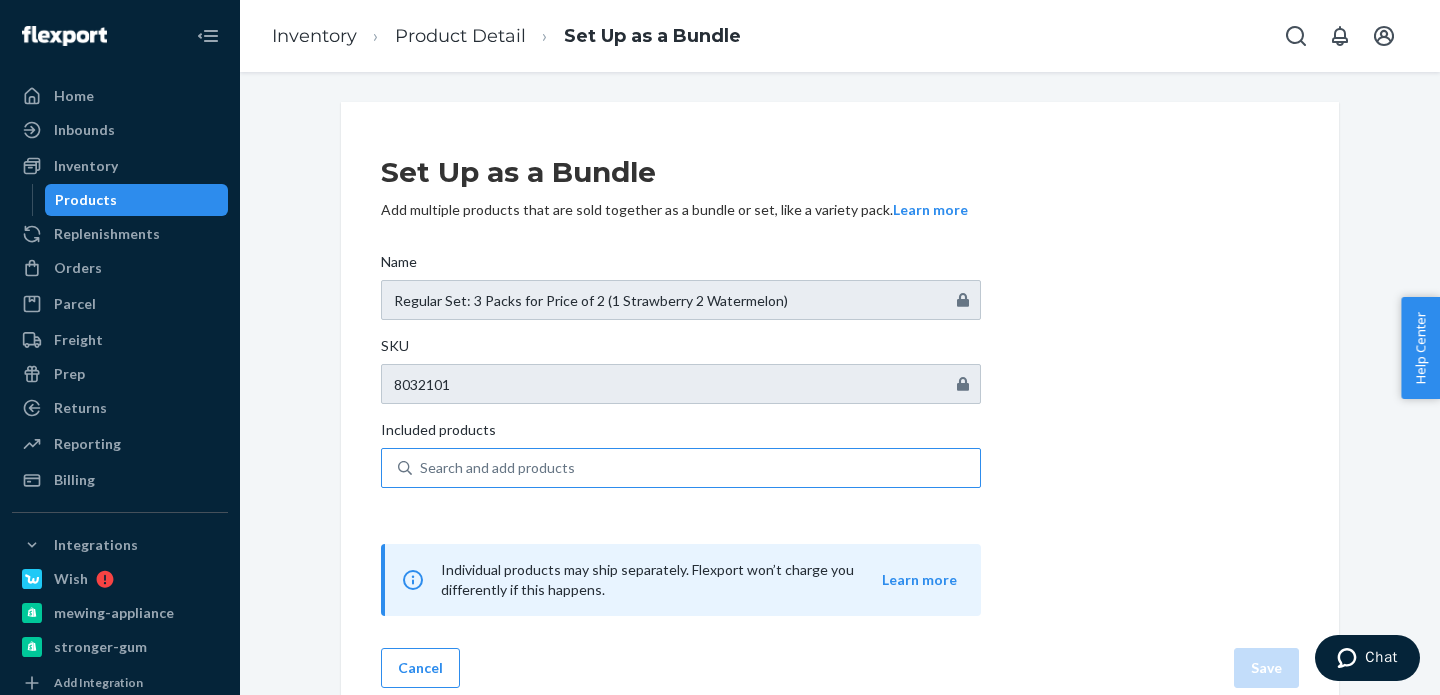 click on "Search and add products" at bounding box center (497, 468) 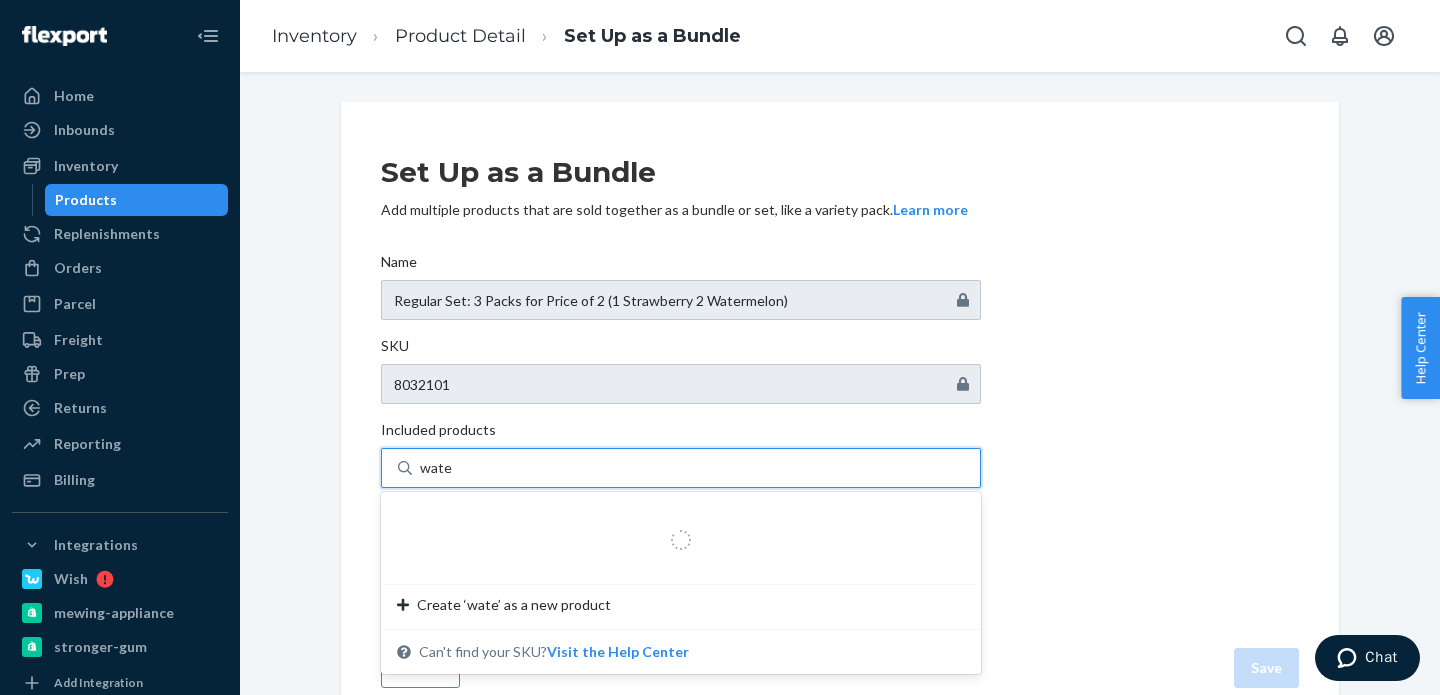 type on "waterm" 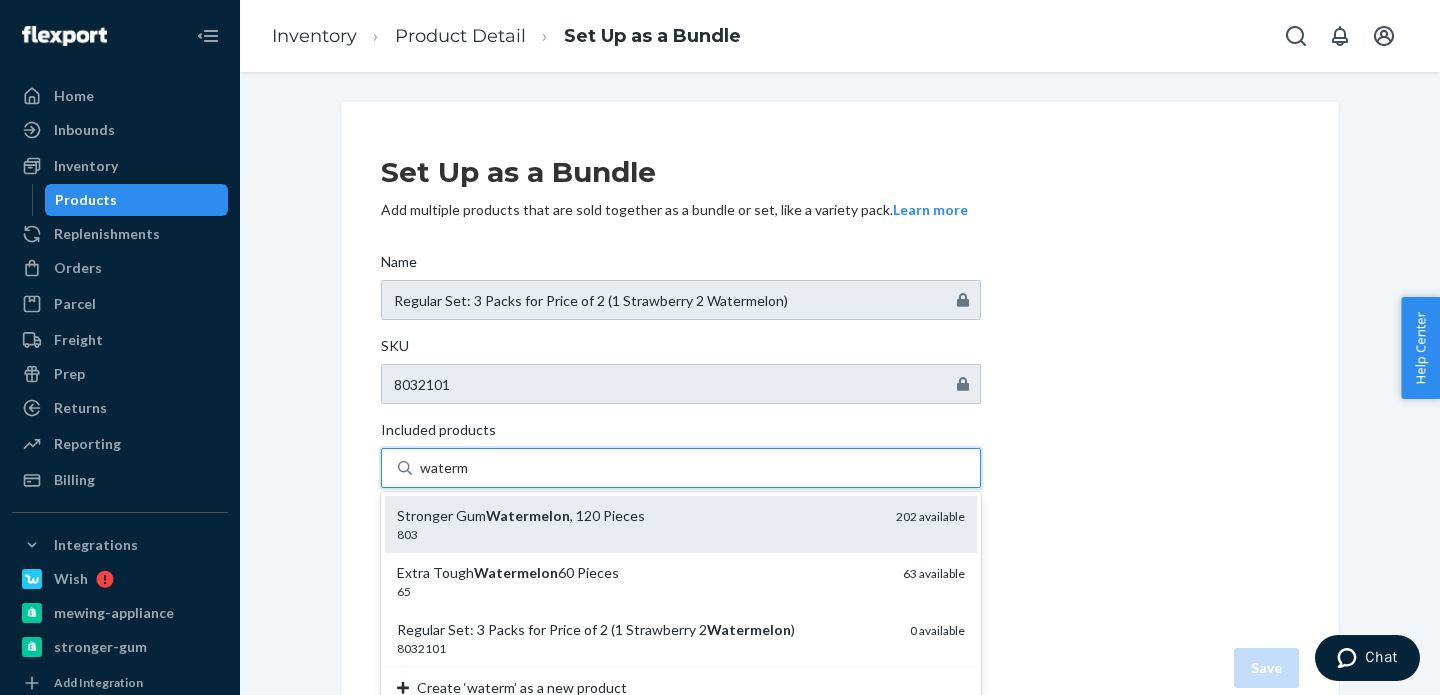 click on "Watermelon" at bounding box center [528, 515] 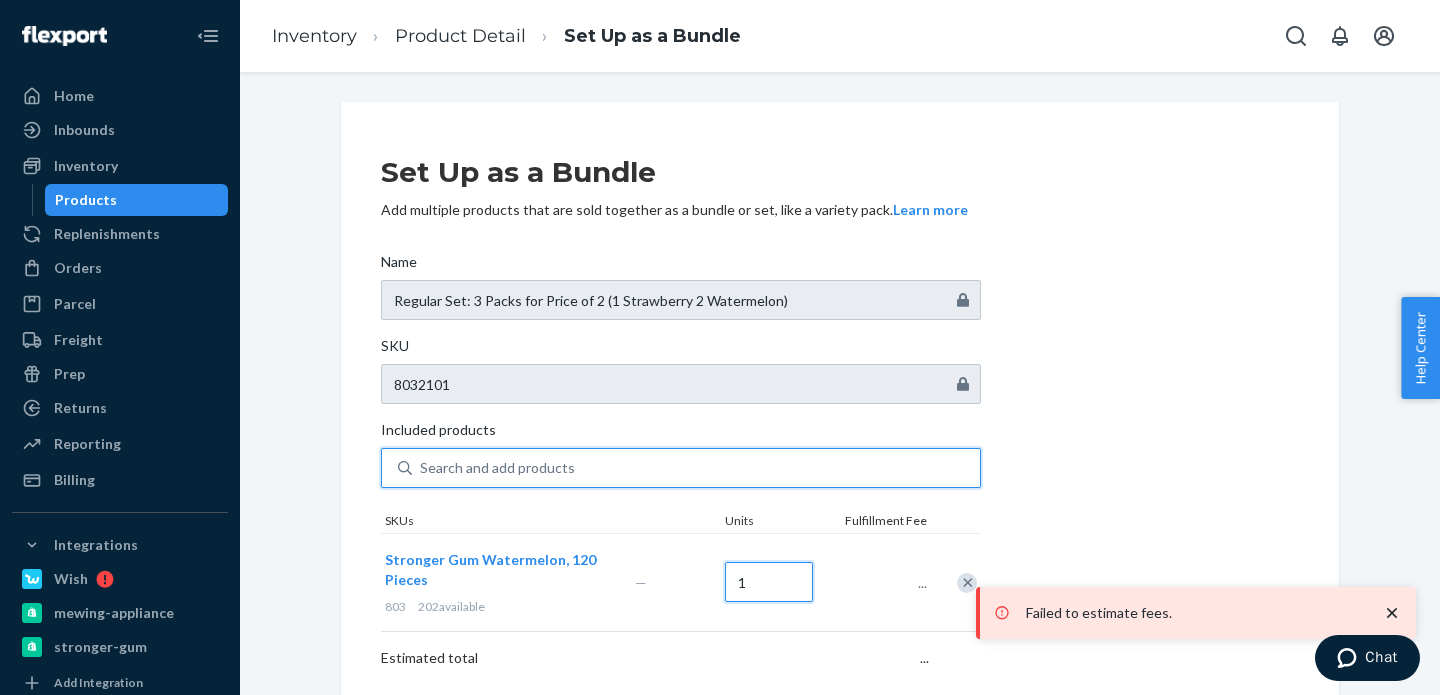 click on "1" at bounding box center [769, 582] 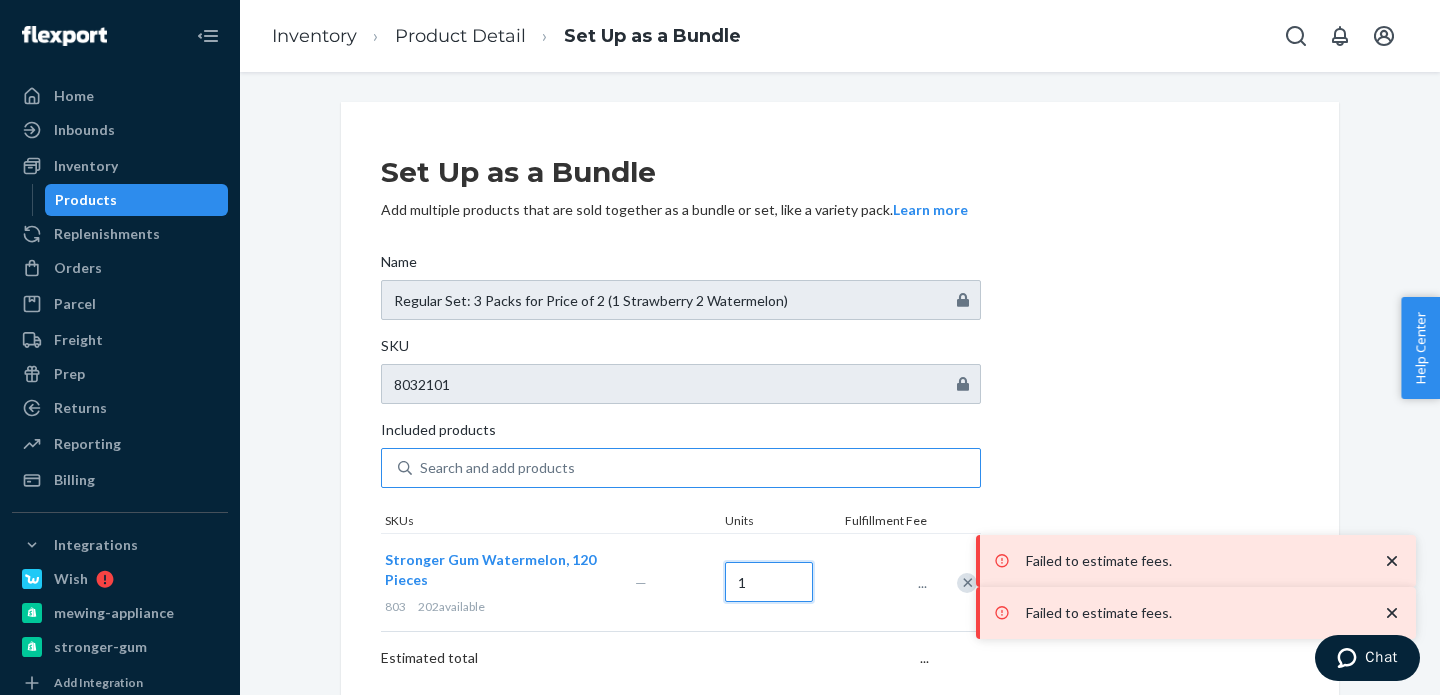 click on "1" at bounding box center (769, 582) 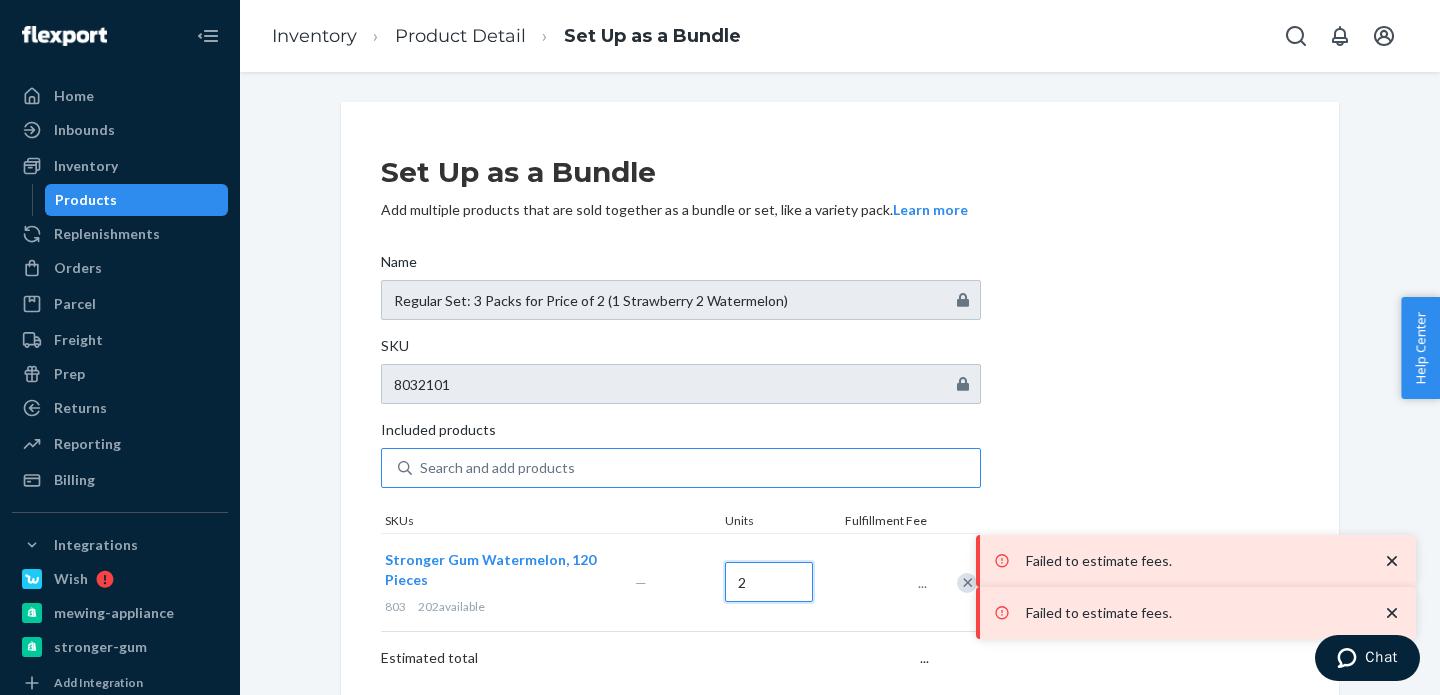 scroll, scrollTop: 127, scrollLeft: 0, axis: vertical 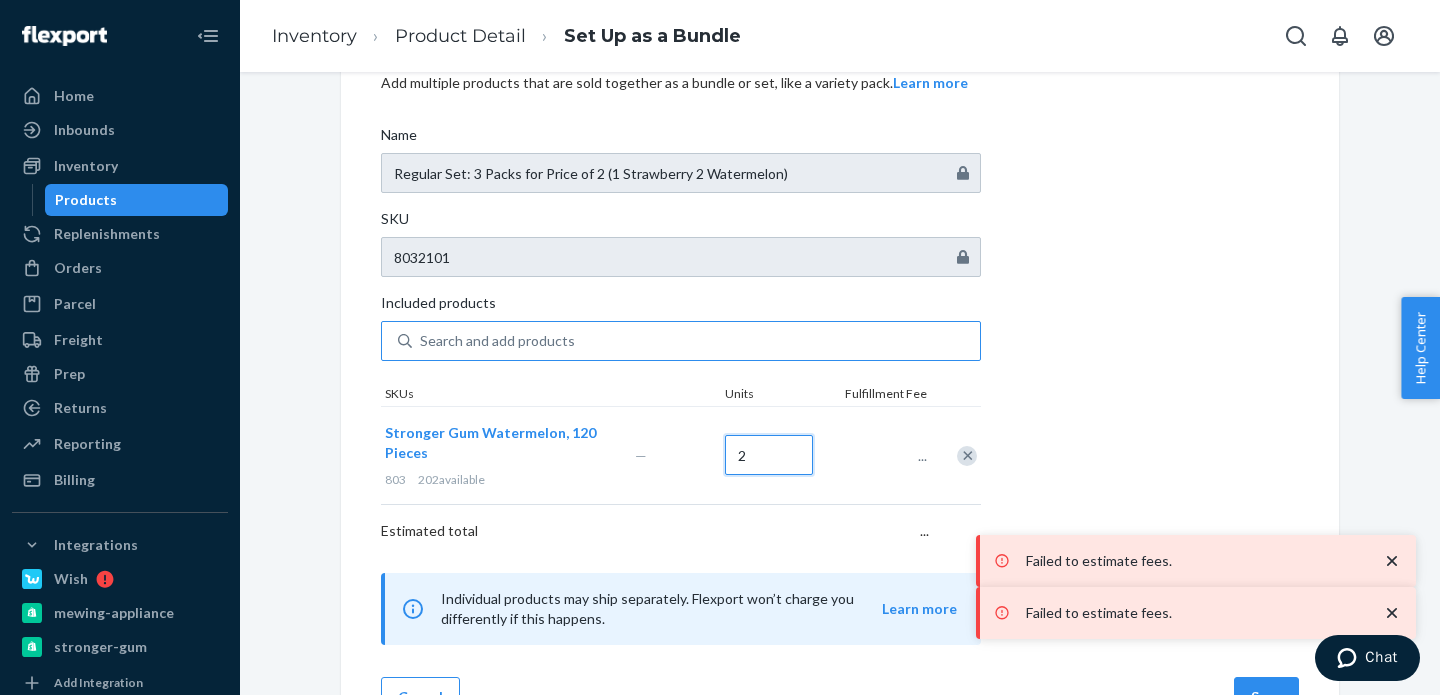 type on "2" 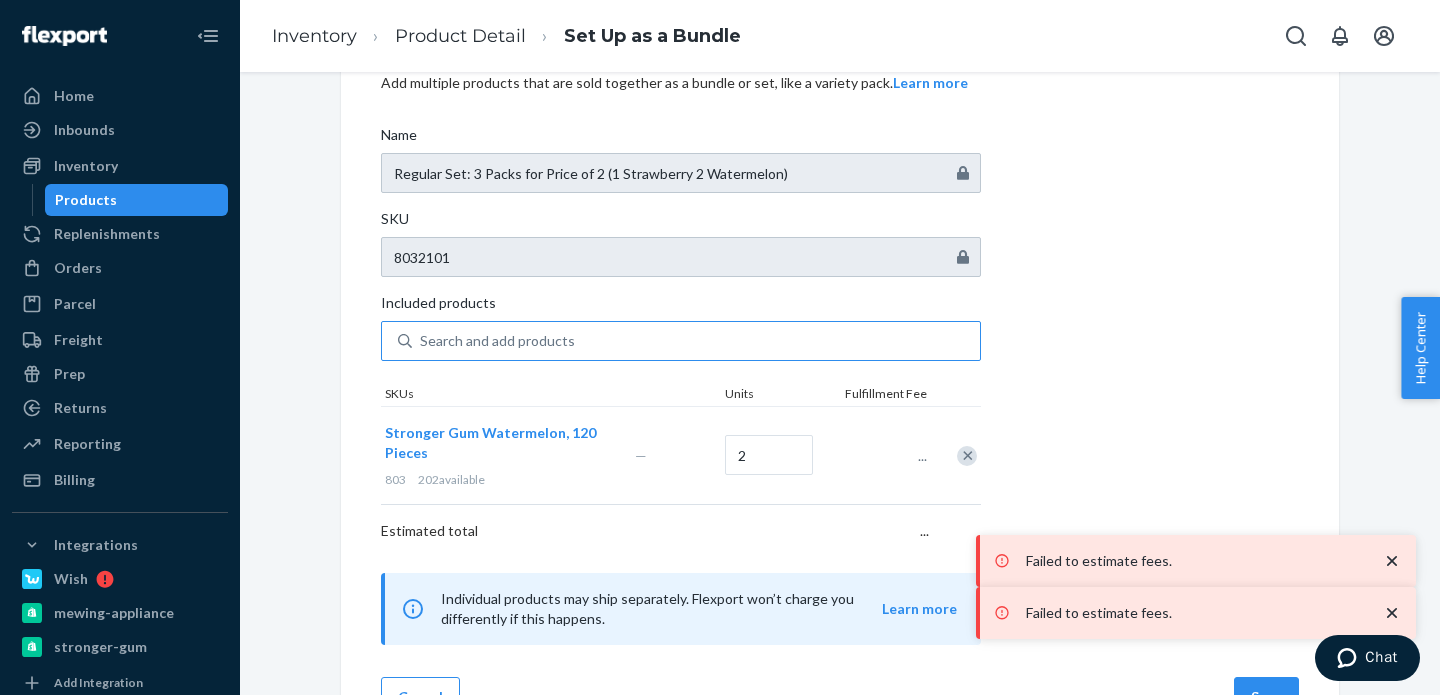 click on "Search and add products" at bounding box center (497, 341) 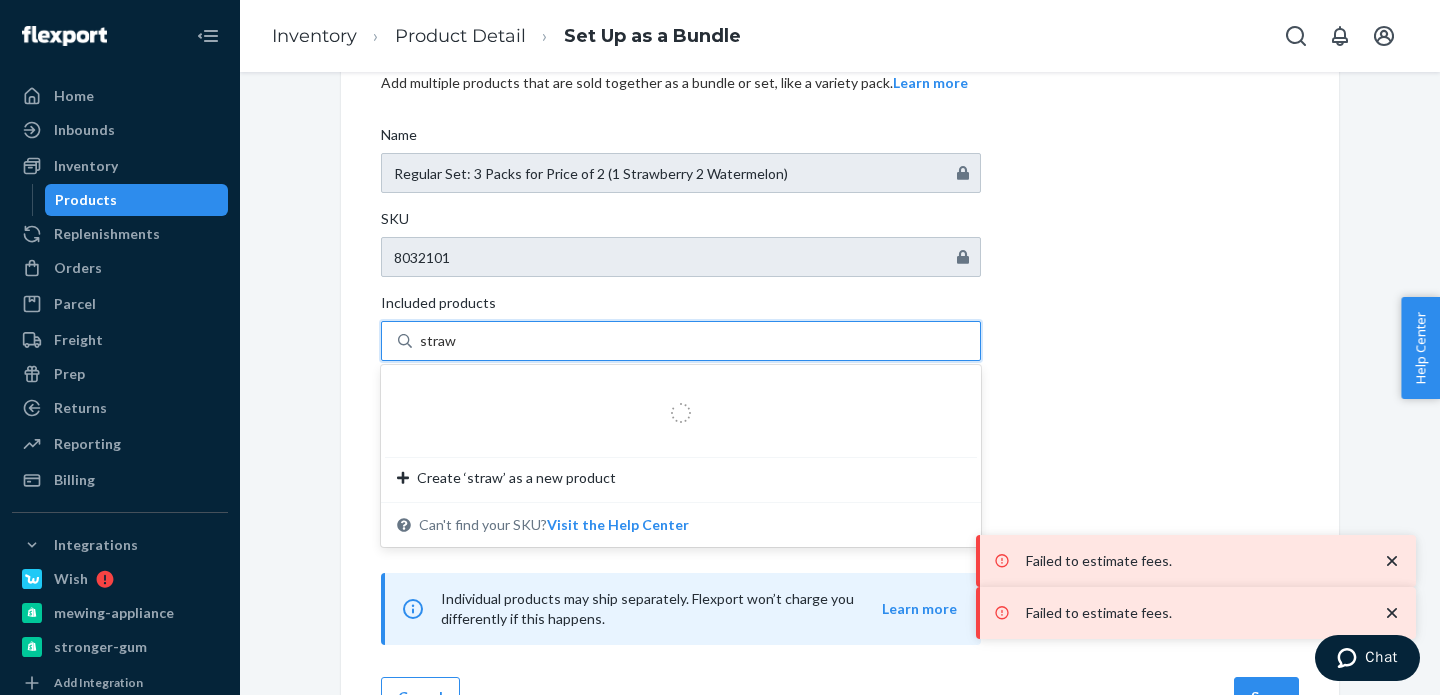 type on "strawb" 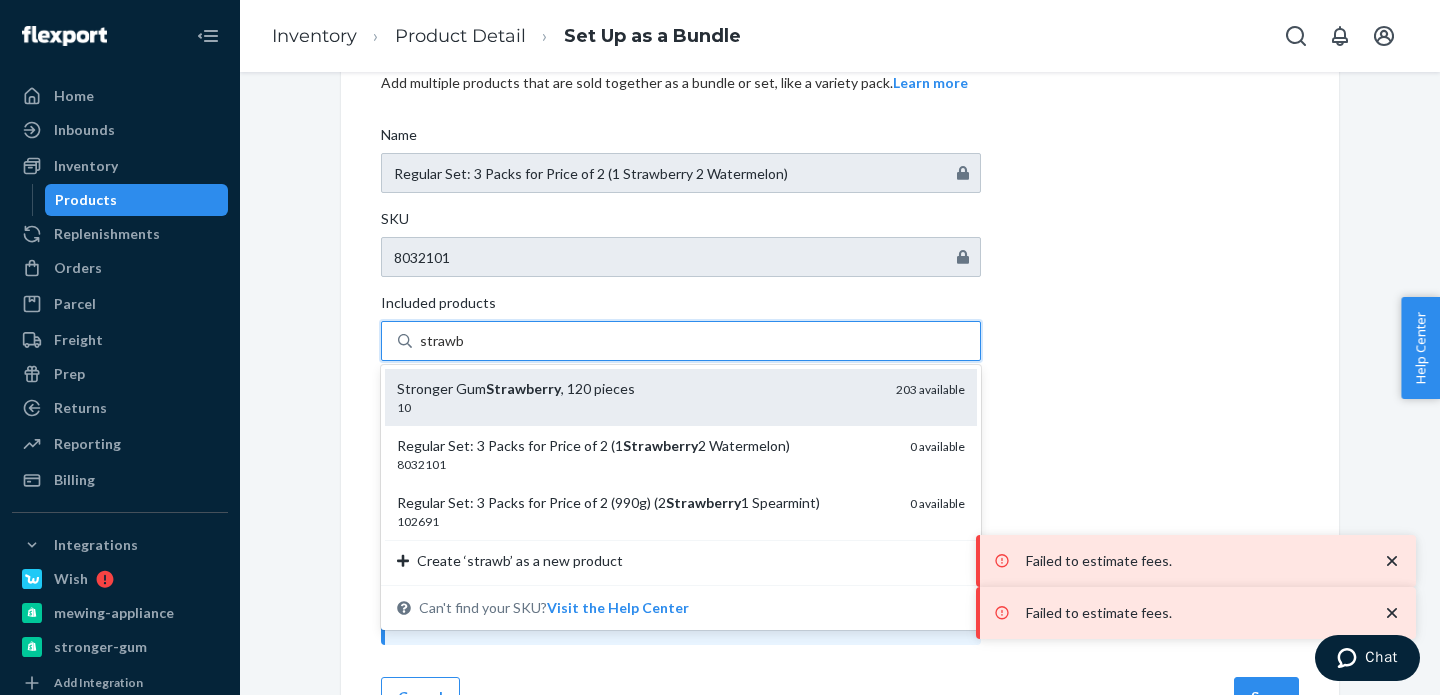 click on "Stronger Gum  Strawberry , 120 pieces" at bounding box center (638, 389) 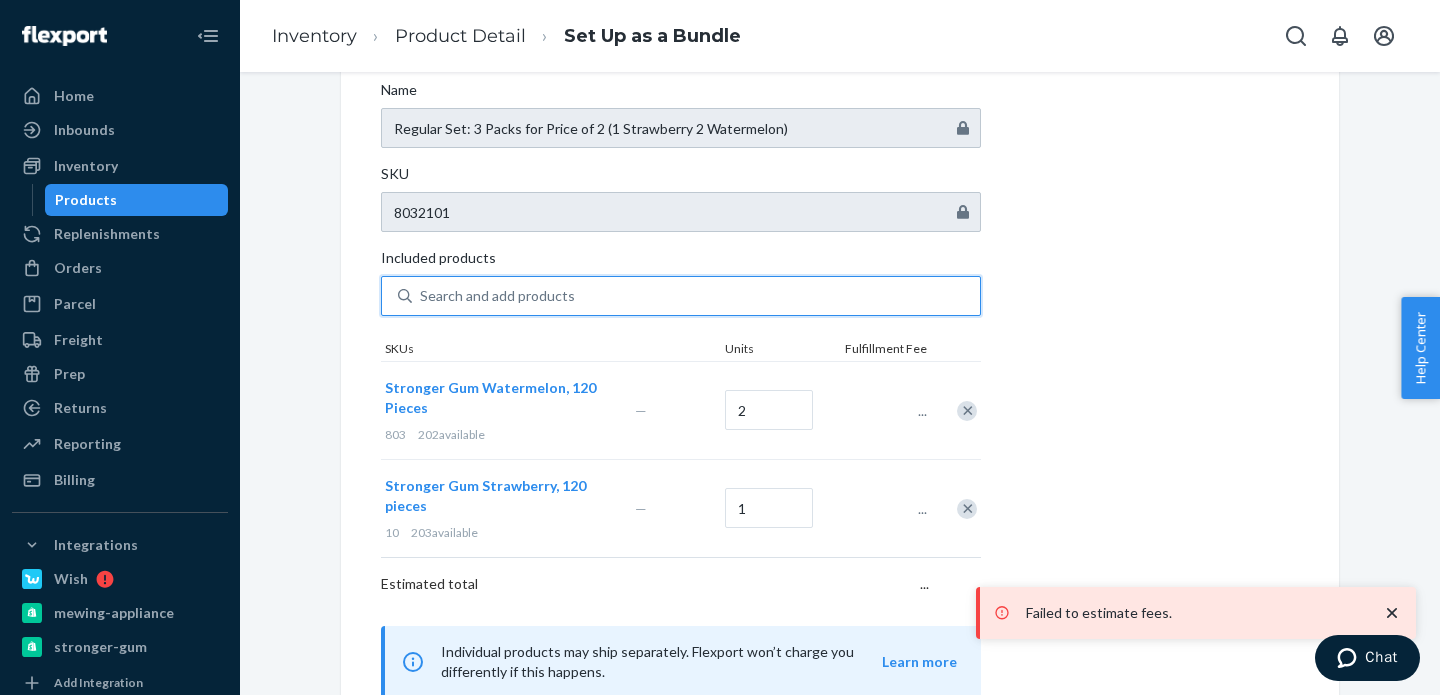 scroll, scrollTop: 279, scrollLeft: 0, axis: vertical 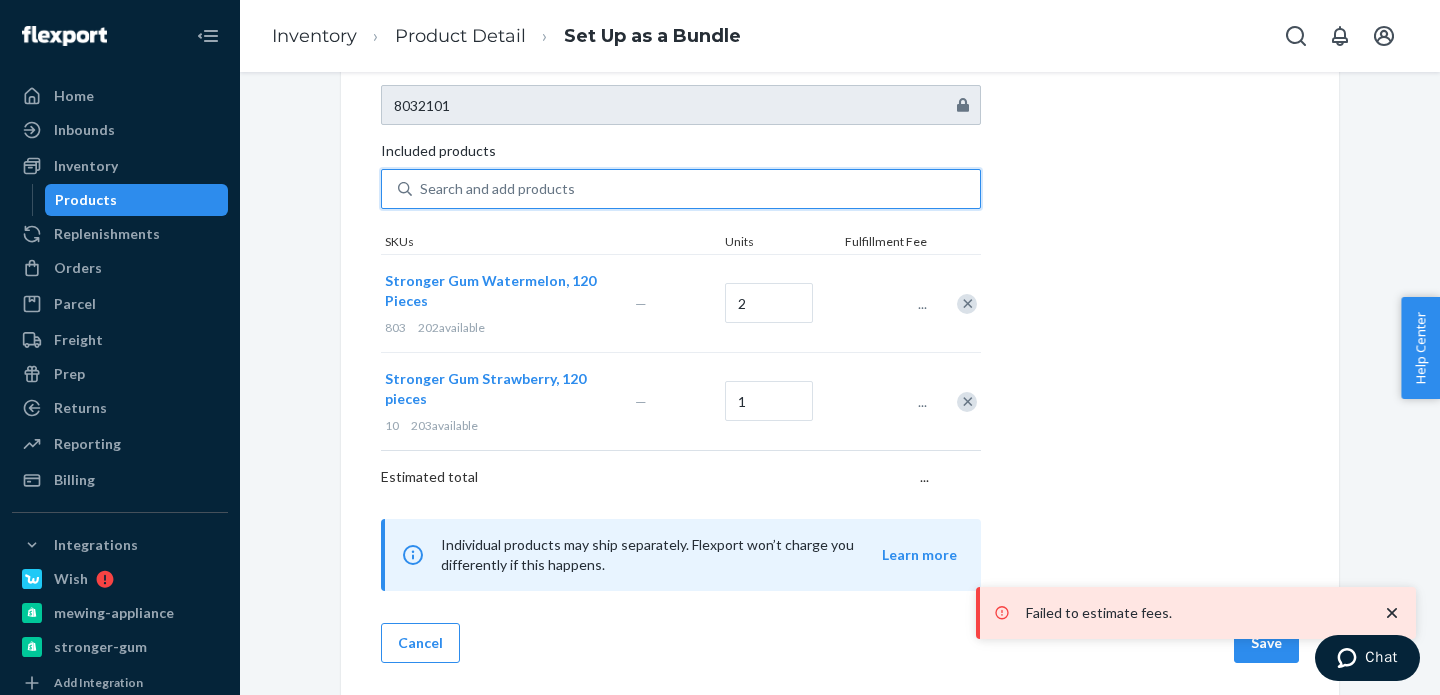 click 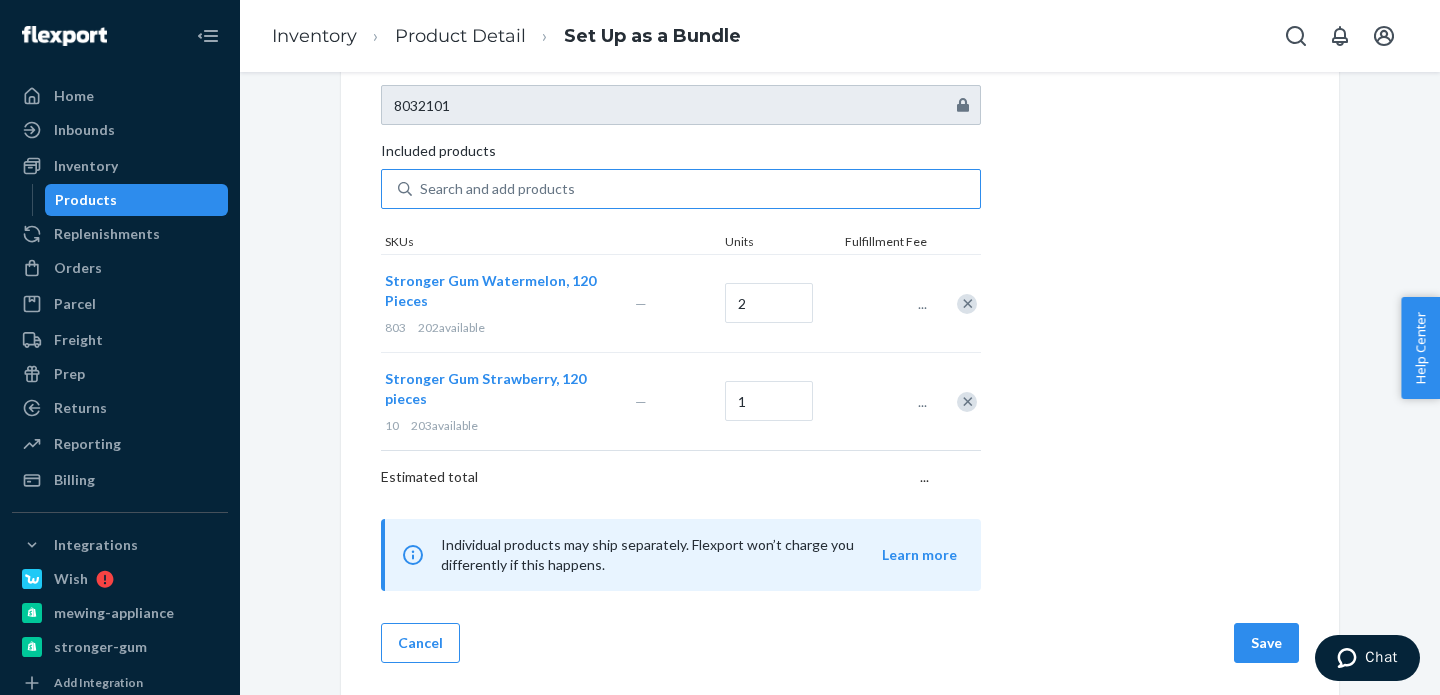 click on "Save" at bounding box center (1266, 643) 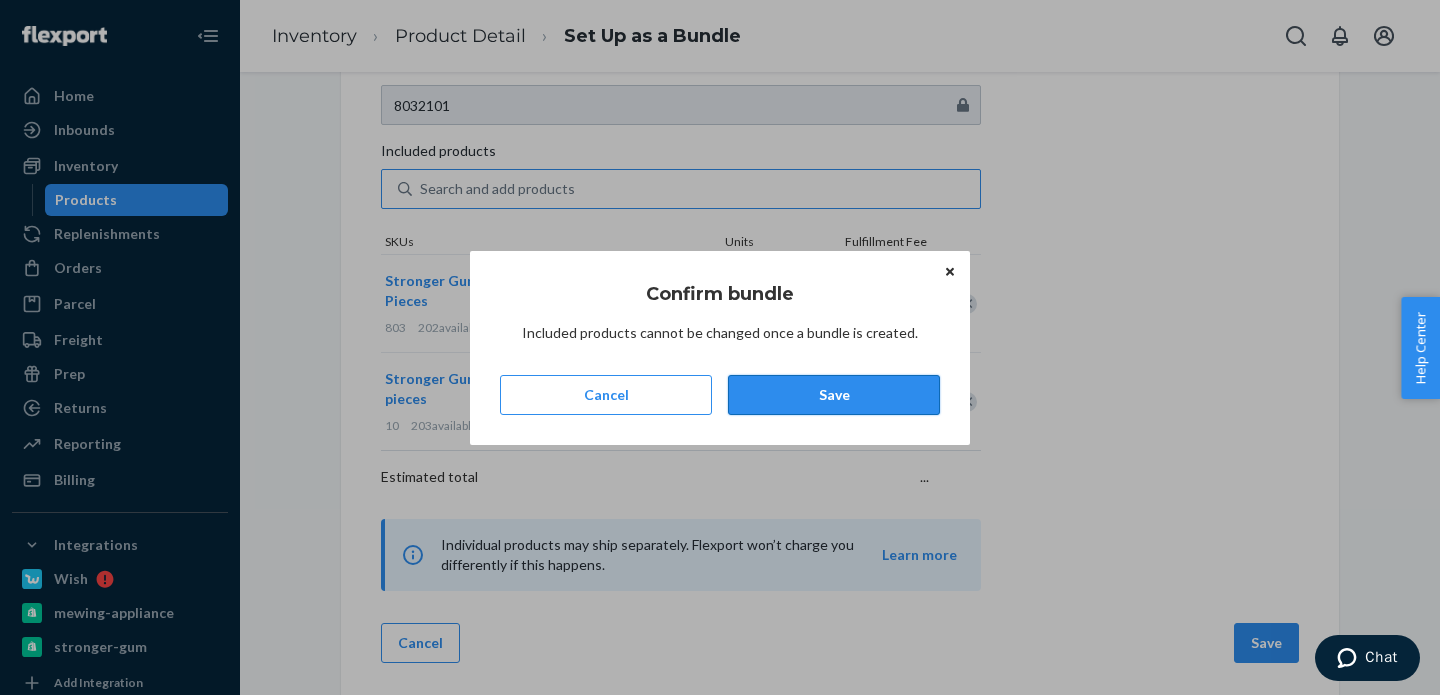 click on "Save" at bounding box center (834, 395) 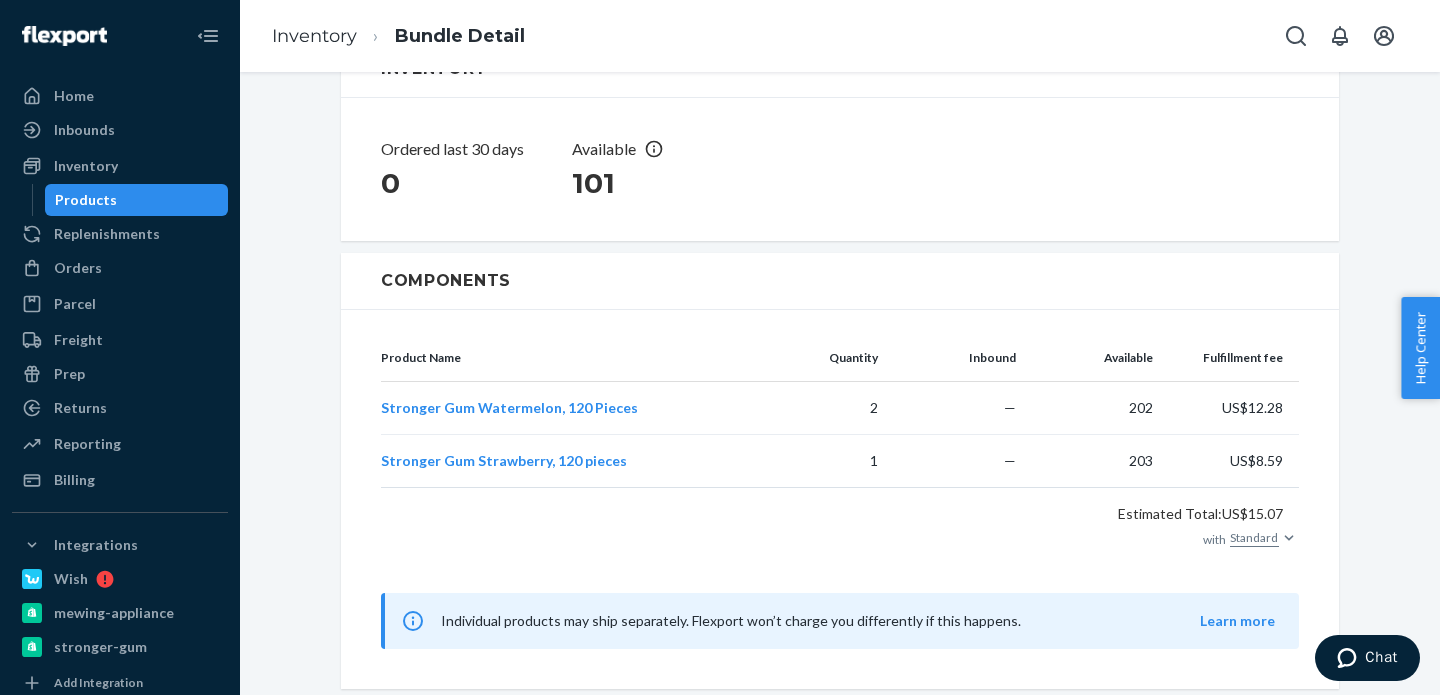 scroll, scrollTop: 0, scrollLeft: 0, axis: both 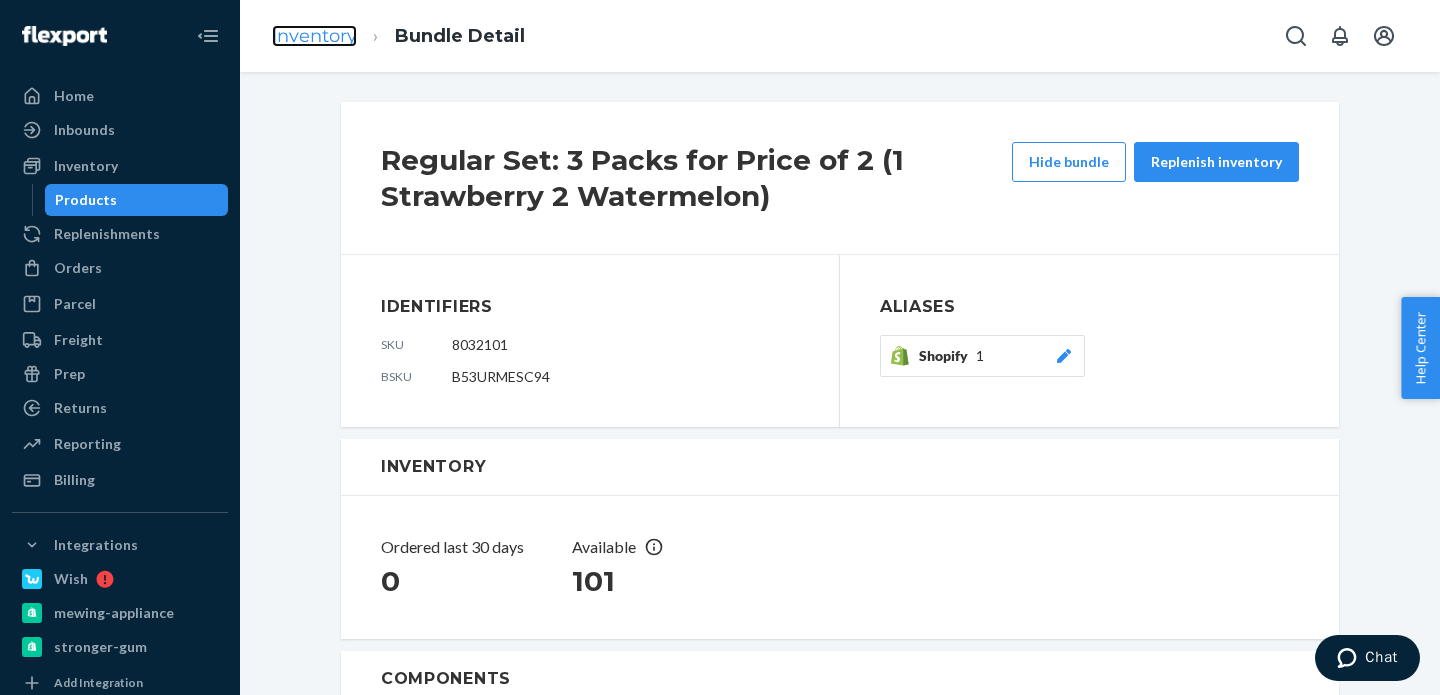 click on "Inventory" at bounding box center (314, 36) 